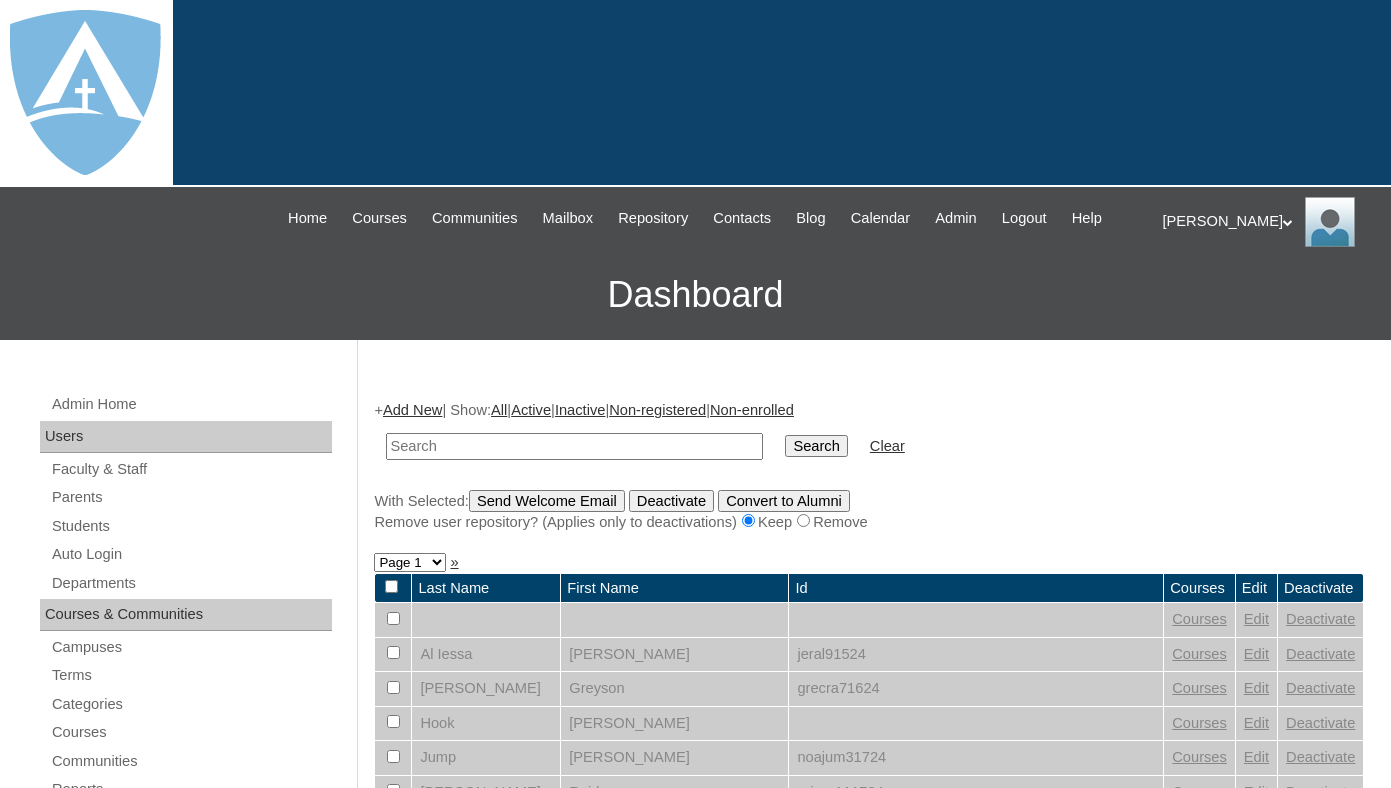 scroll, scrollTop: 0, scrollLeft: 0, axis: both 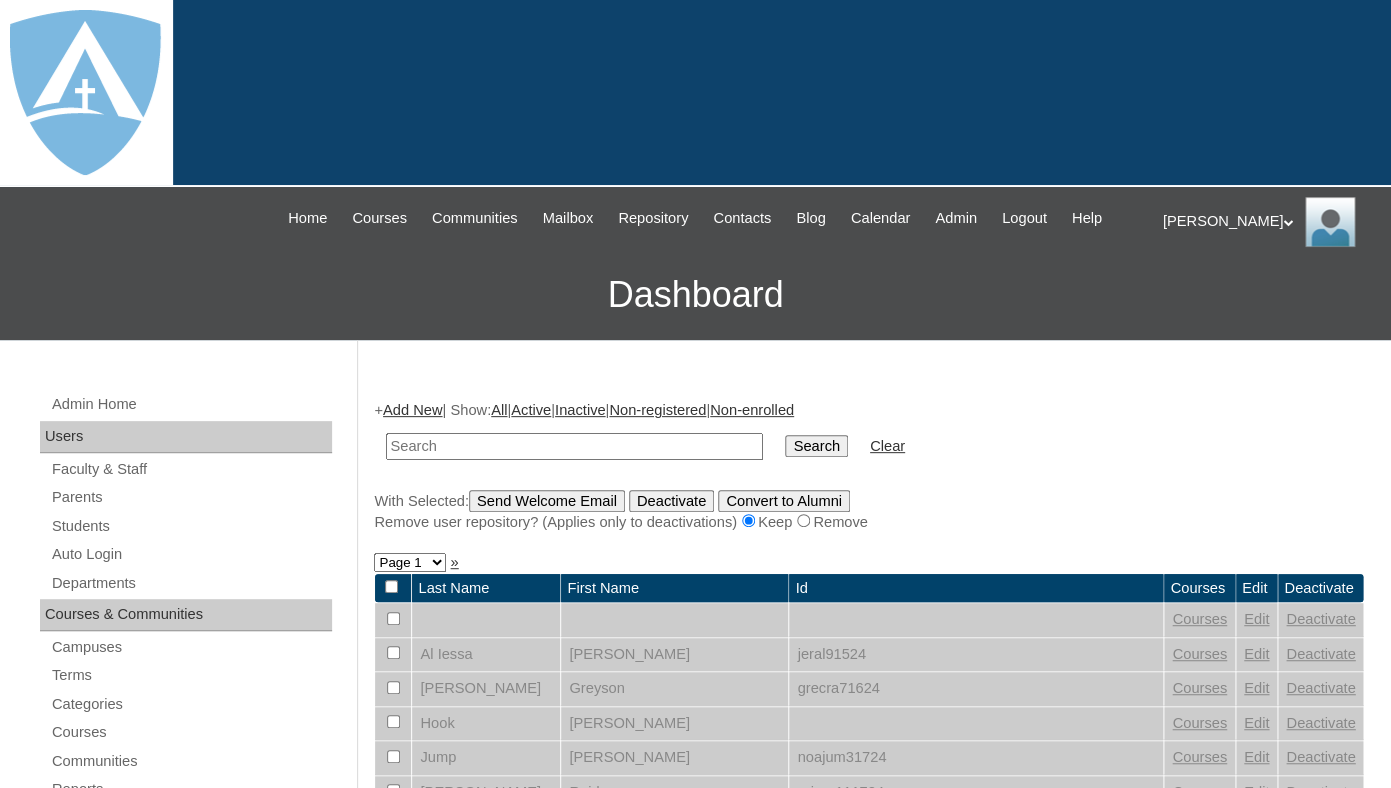 type on "[PERSON_NAME]!00012hi!" 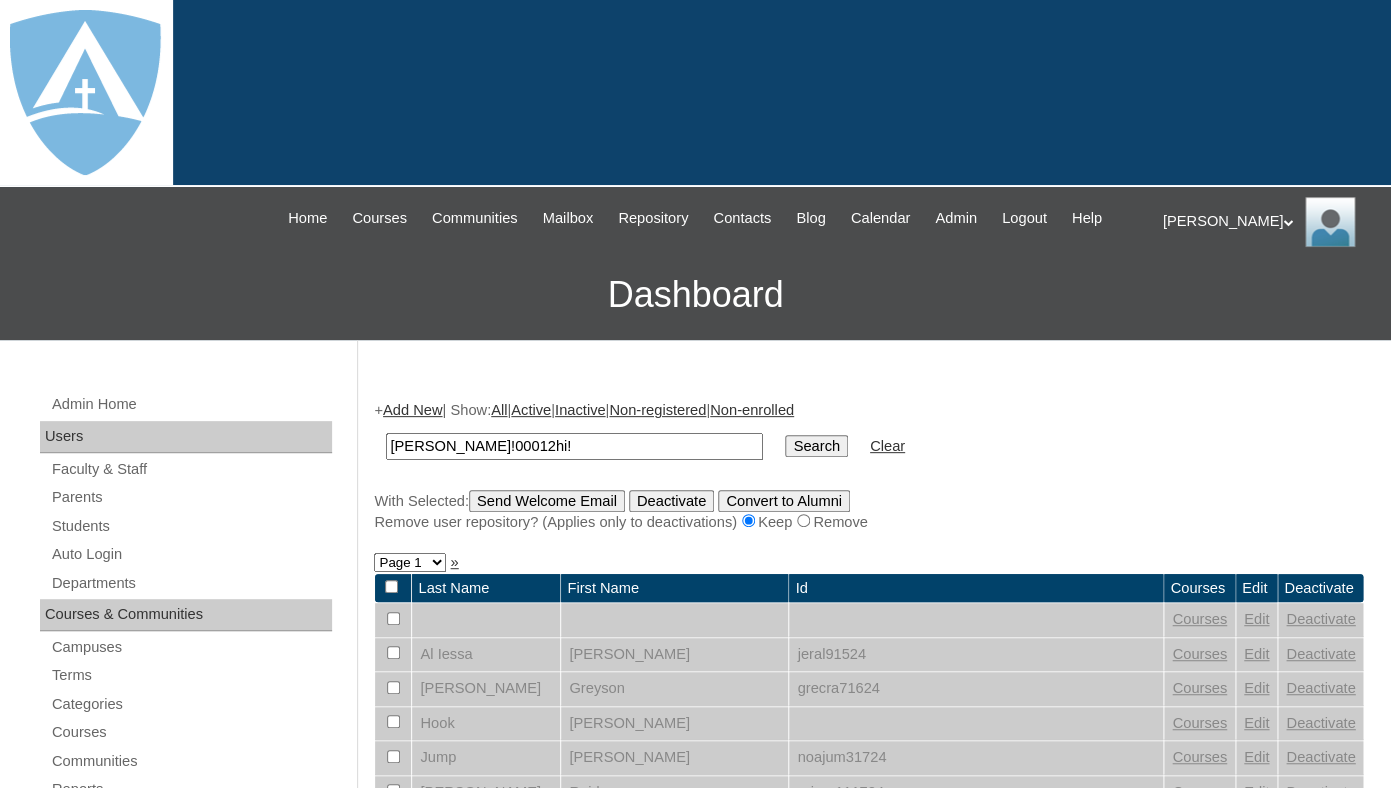 click on "Svetlana!00012hi!" at bounding box center [574, 446] 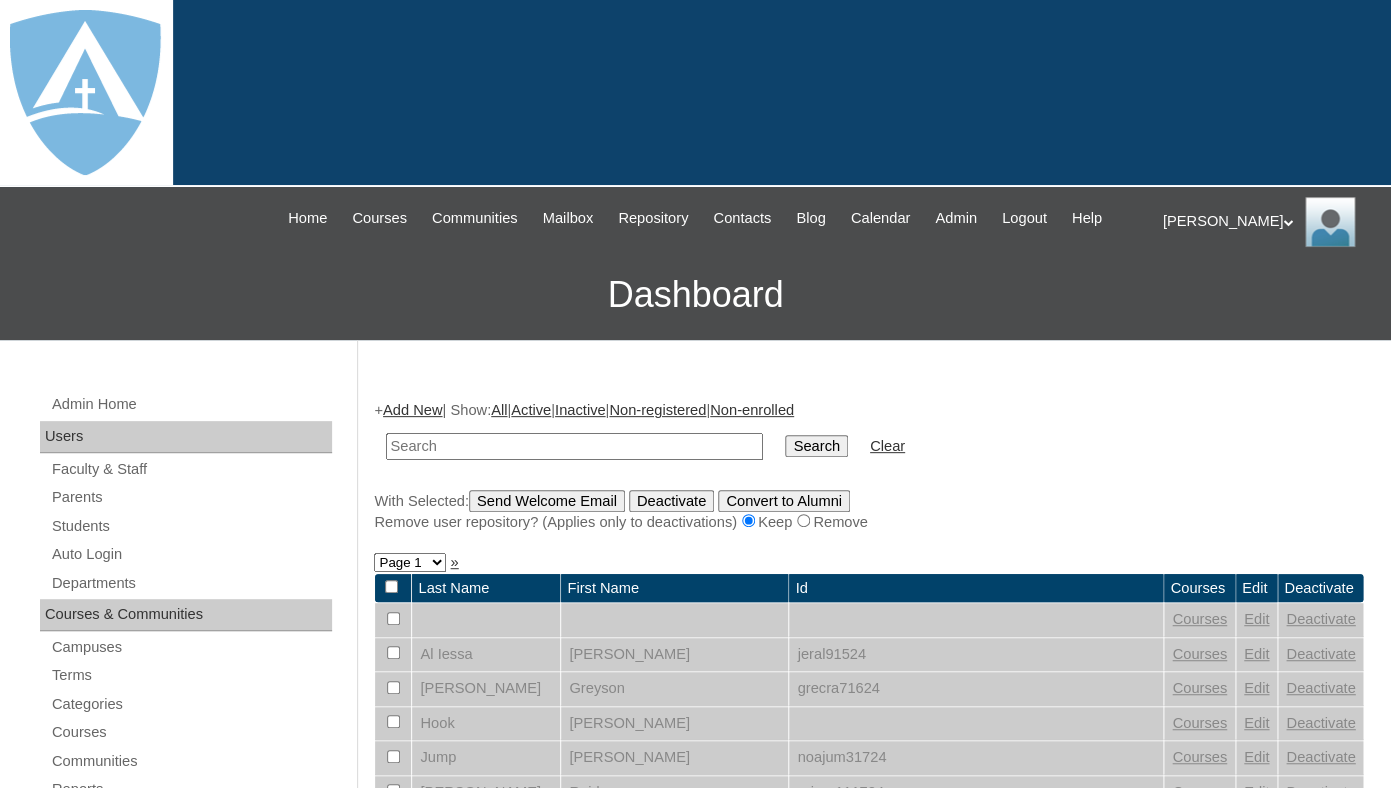 paste on "Mervyak" 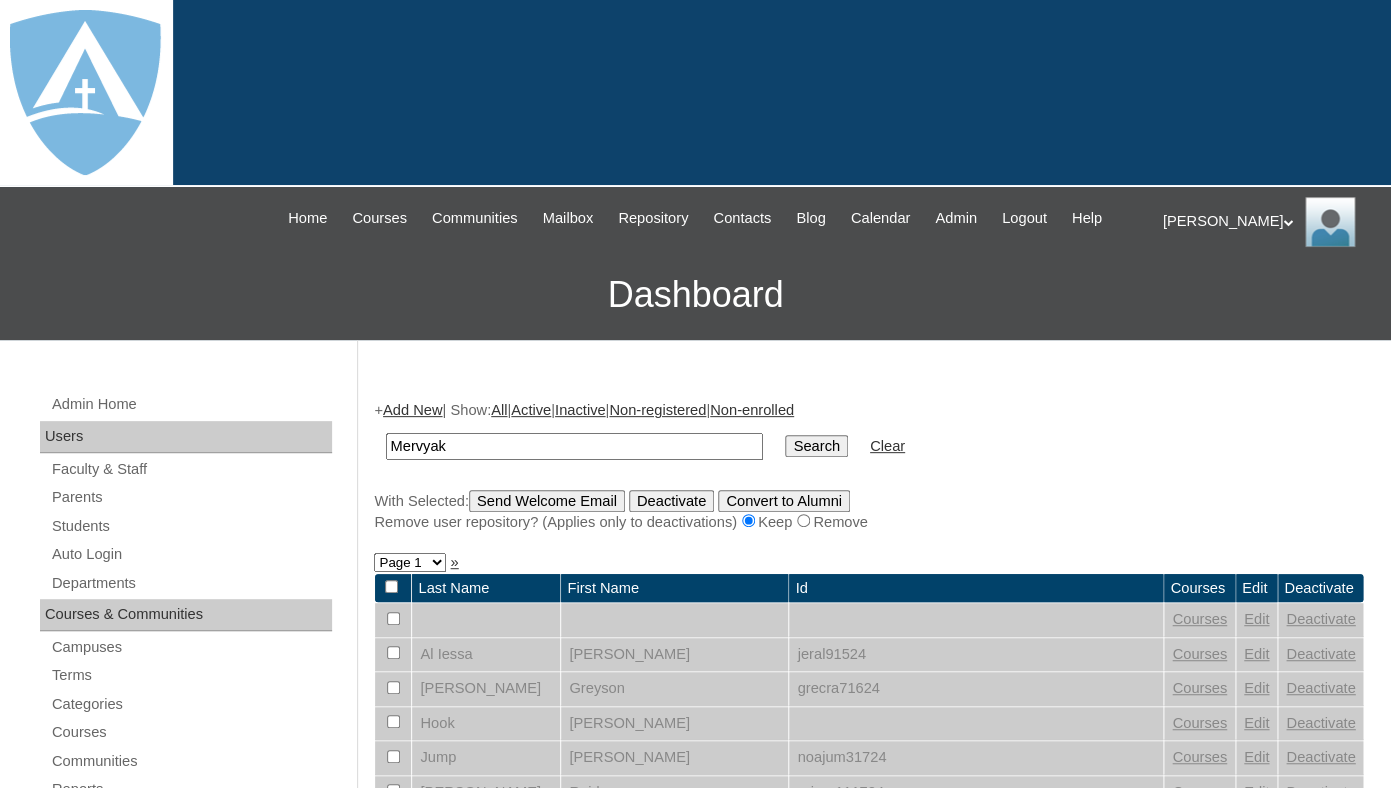 type on "Mervyak" 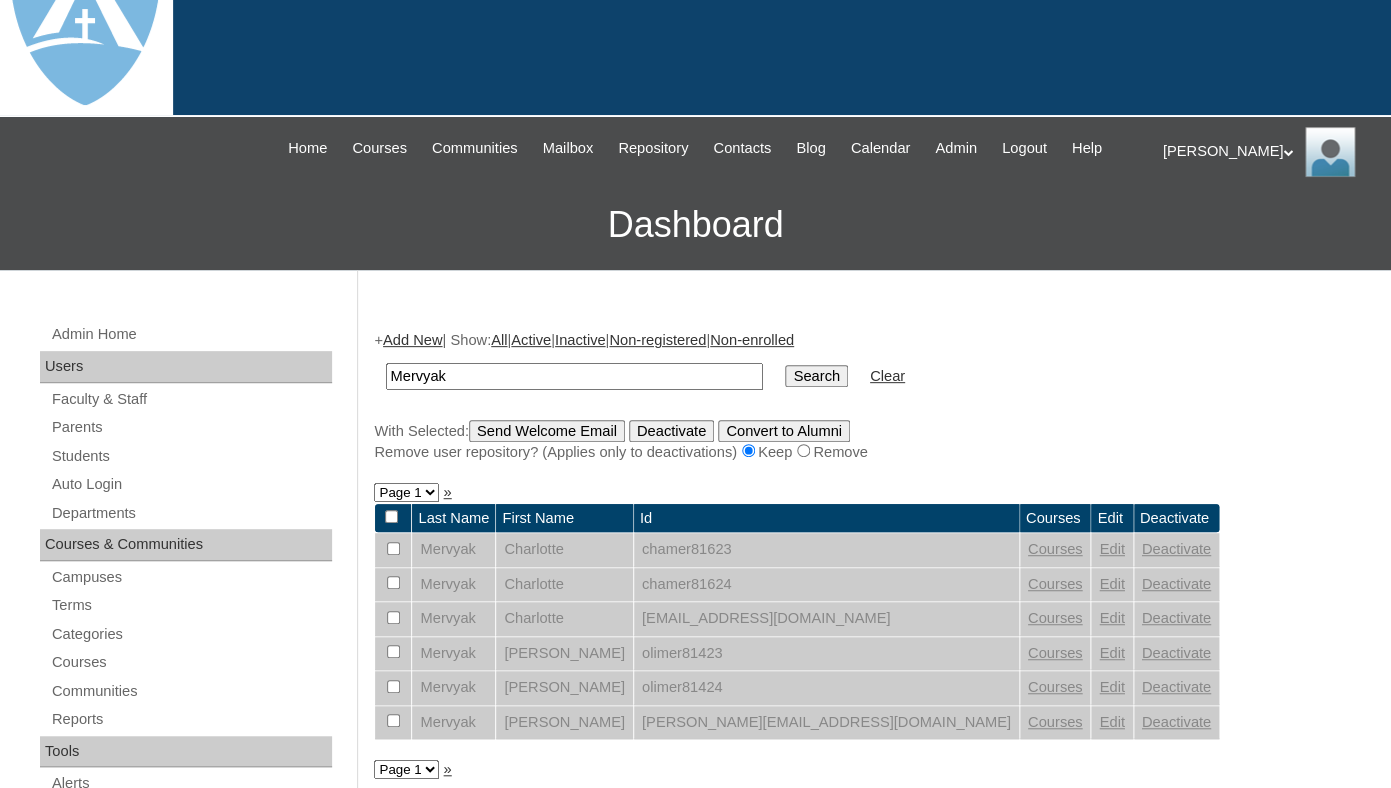 scroll, scrollTop: 75, scrollLeft: 0, axis: vertical 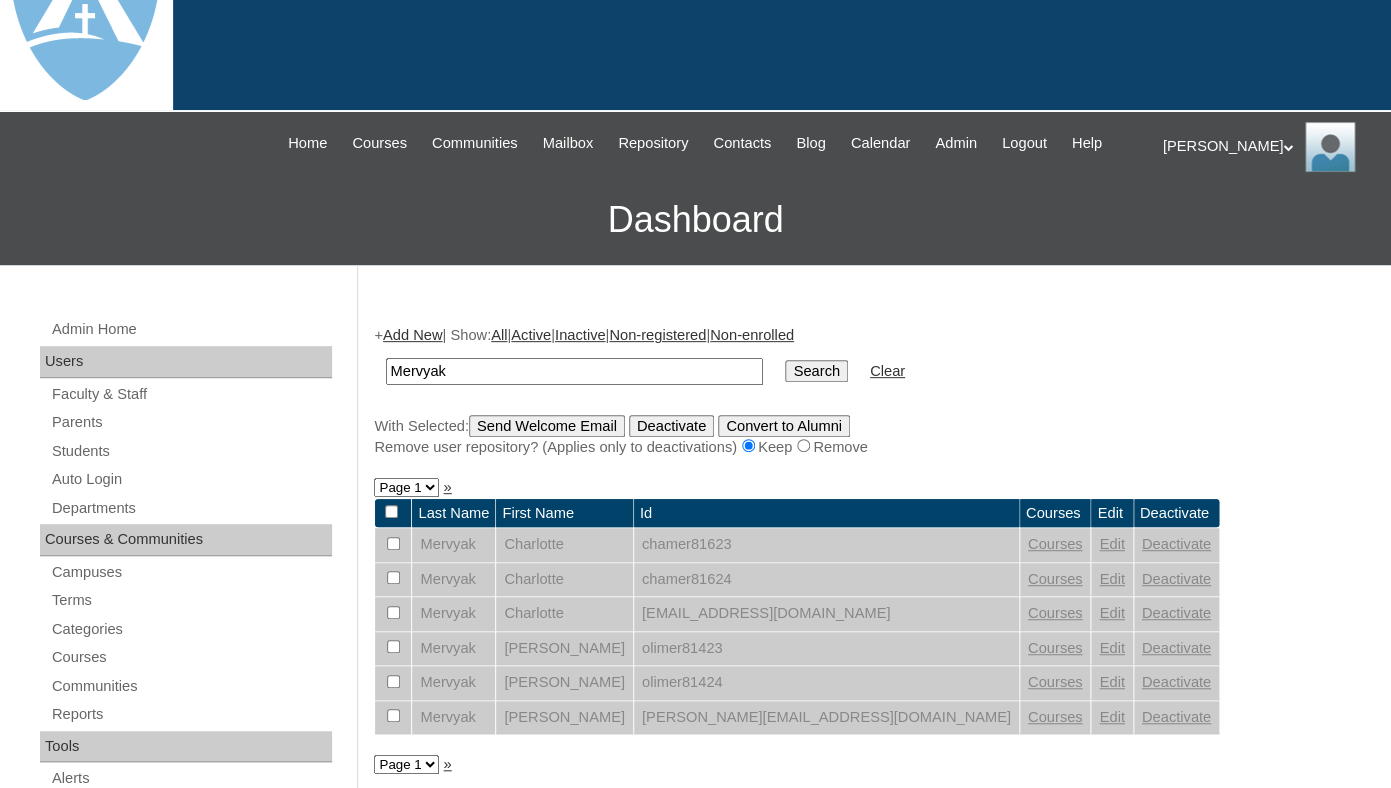 click on "Edit" at bounding box center (1111, 613) 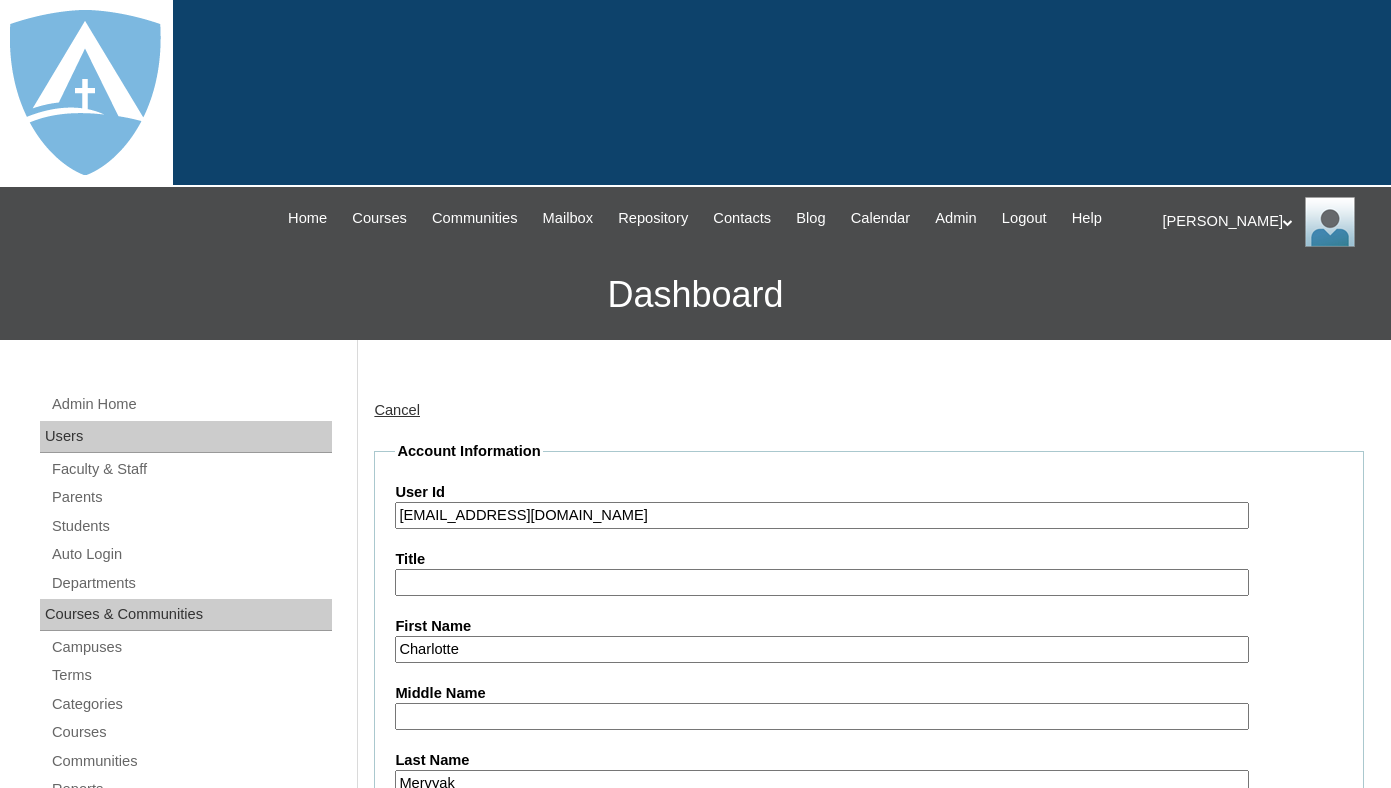 scroll, scrollTop: 0, scrollLeft: 0, axis: both 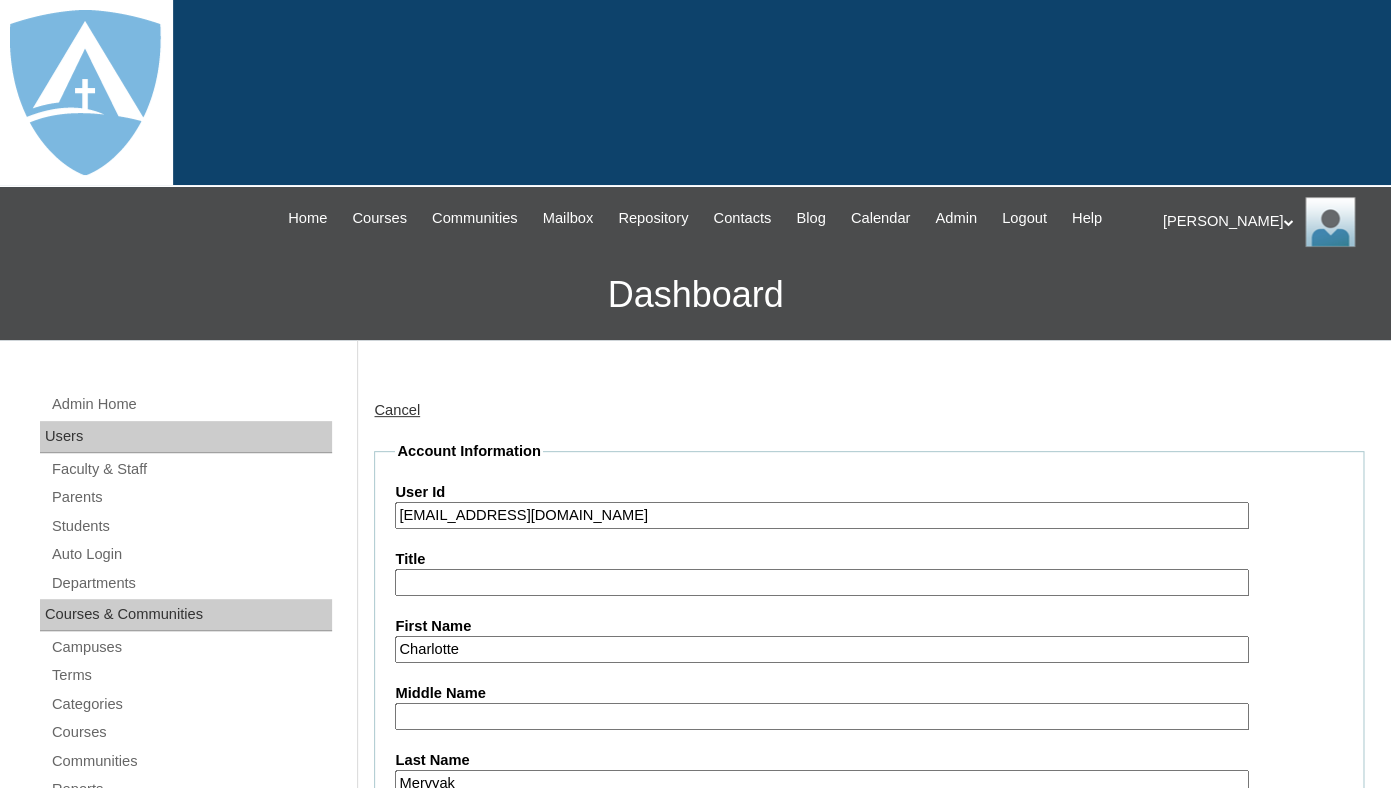 type on "tlambert" 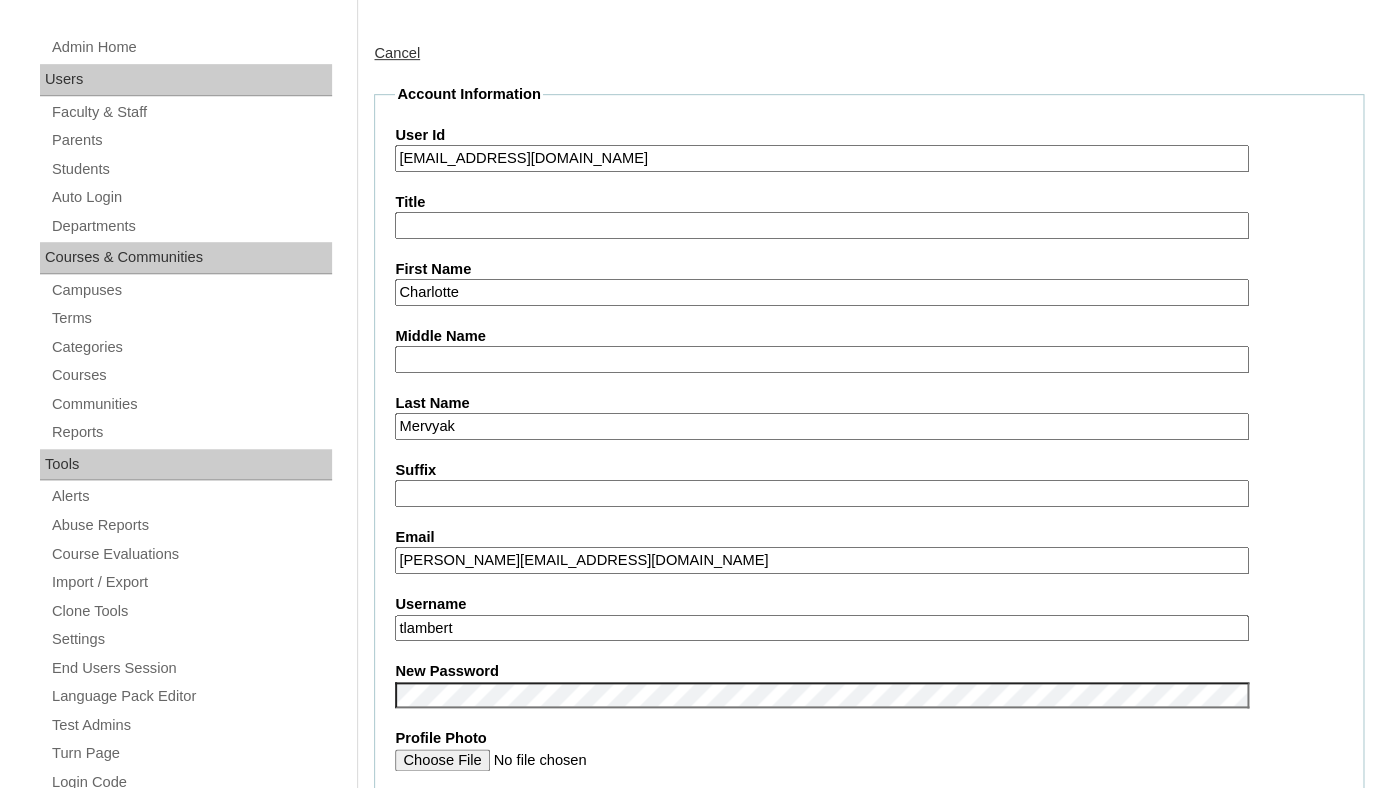 scroll, scrollTop: 732, scrollLeft: 0, axis: vertical 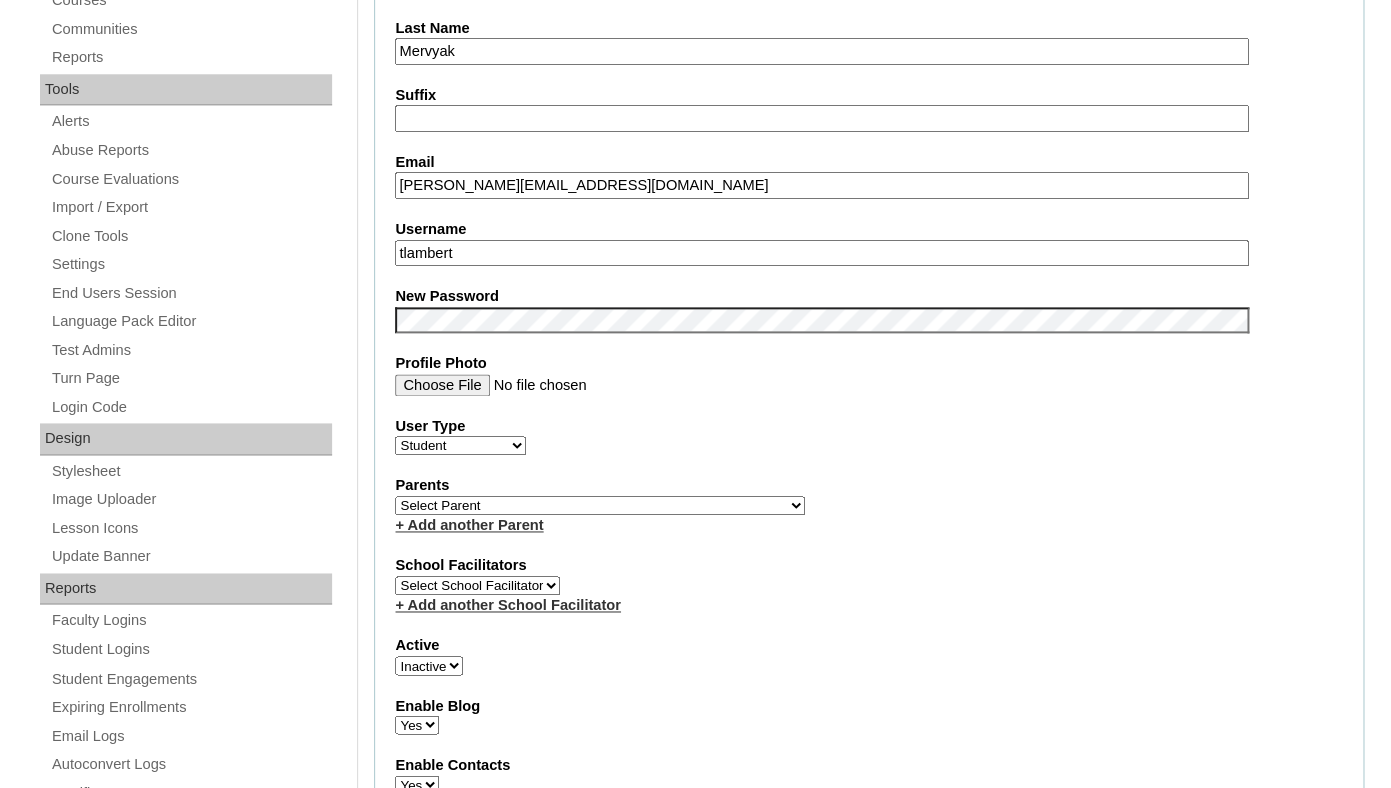 click on "Select Parent
Garcia, Rosa
Labourdette, Jessica
Nicholson, Nicky
Valentin , Natisha
Velazquez , Darlene
Abacan, Esther Joy
Abankwa, Rita
Abelson, Erika
Acuna, Anessa
Adamczyk, Holly
Adams, Tiffany
Aguas, Glenn
Agustin, Benjamin
Akintunde, Sade
Ako-Mbo, Dr. Leslie
Ako-Mbo, Dr. Leslie
Al Iessa, Rebeca
Alamillo, Mariah
Alejo, Azia
Allen, Kelly
Allen, Kendric
Allen, Morgan
Almasan, Kristen
Alonso, Joane
Alvarado, Alexis
Alvarado, Jannet
Alvarez, Marcela
Amador, Miguel
Amador, Sharon
Ambion, Alvin
Anderson, Maryann
Angell, Dustin
Anthony , Terrance
April , Stone
Araneta-Rodriguez, Rica
Arceo, Anthony
Ardashahi, Rameil
Argueta, Casandra
Arguijo, Robyn
Arias, Liliana
Armada, Shadieh
Ashdown, Caitlin
Atkins, Lynn" at bounding box center (600, 505) 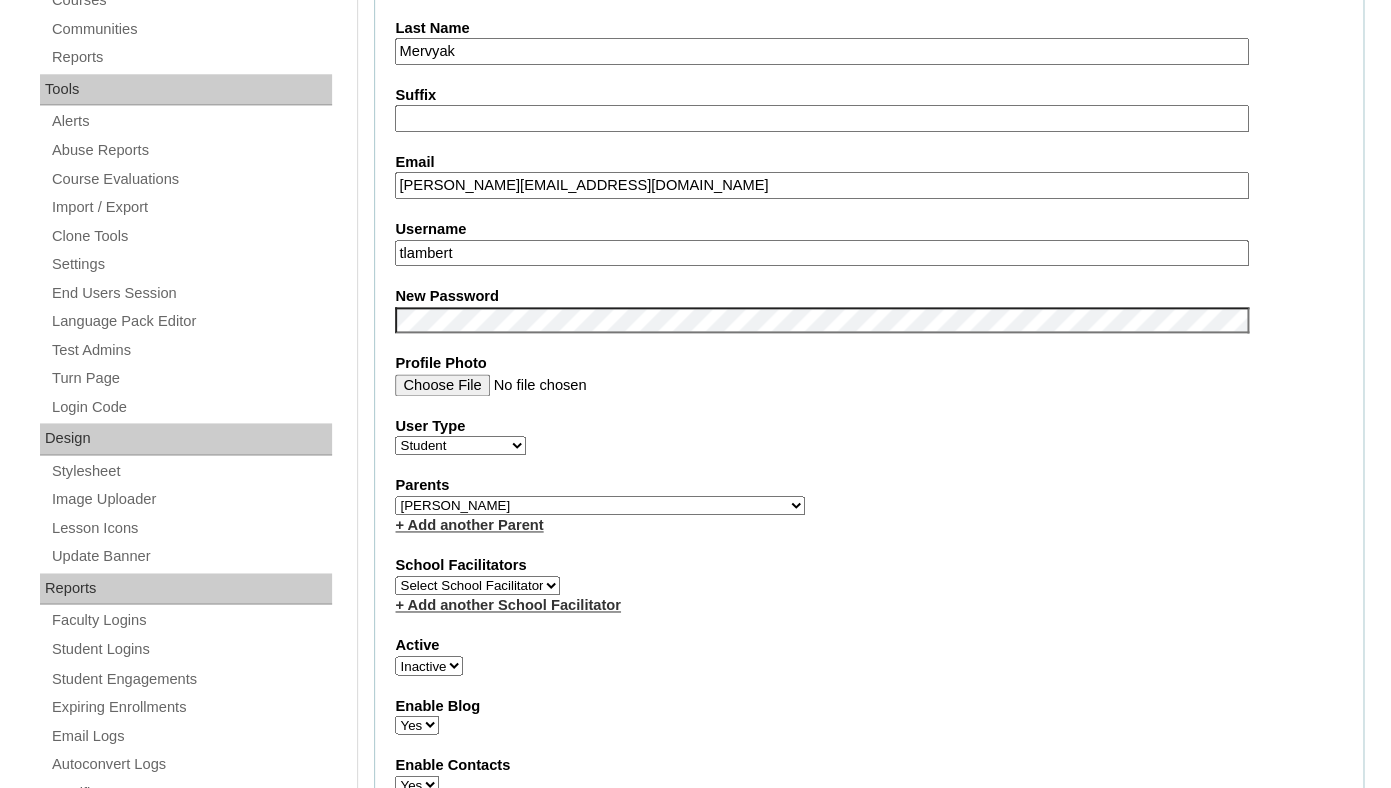 click on "[PERSON_NAME]" at bounding box center (0, 0) 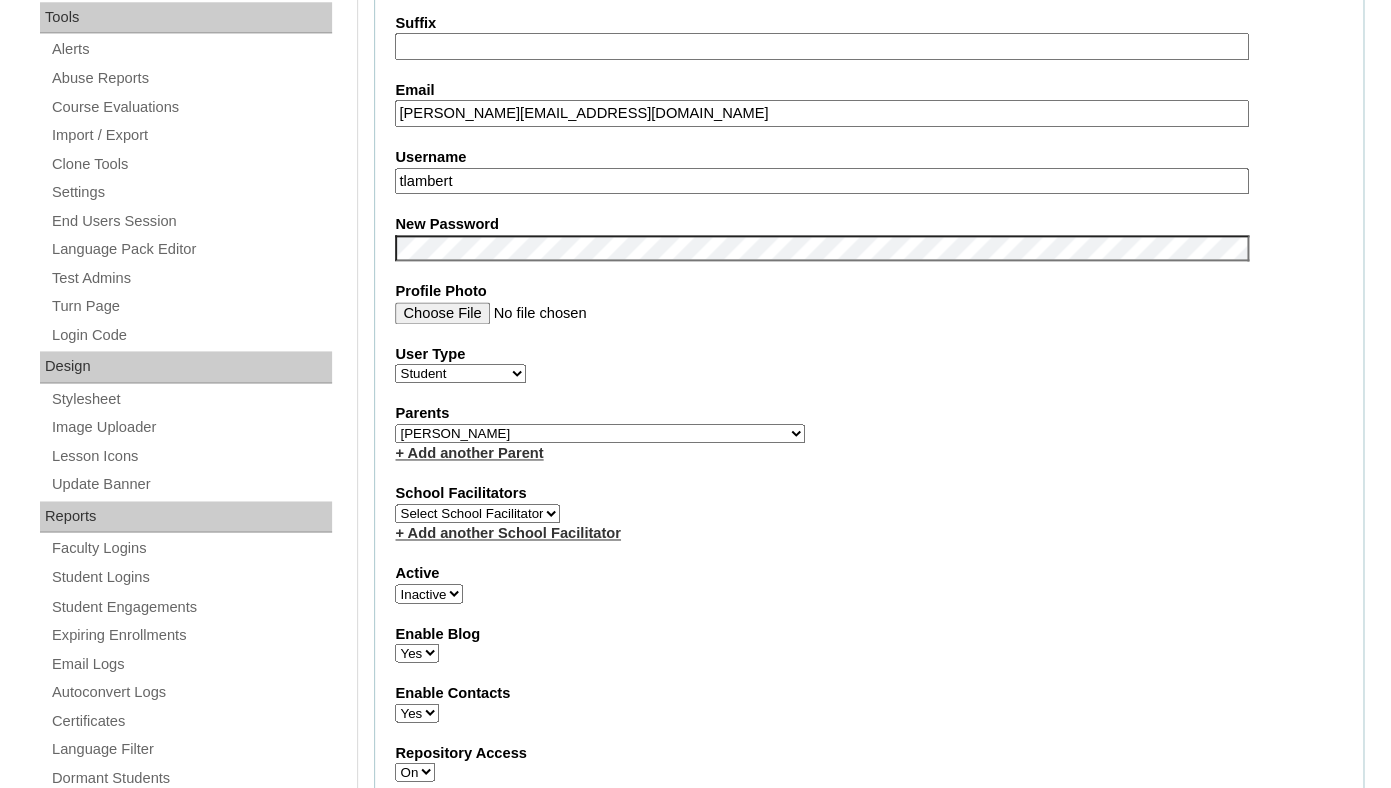 scroll, scrollTop: 833, scrollLeft: 0, axis: vertical 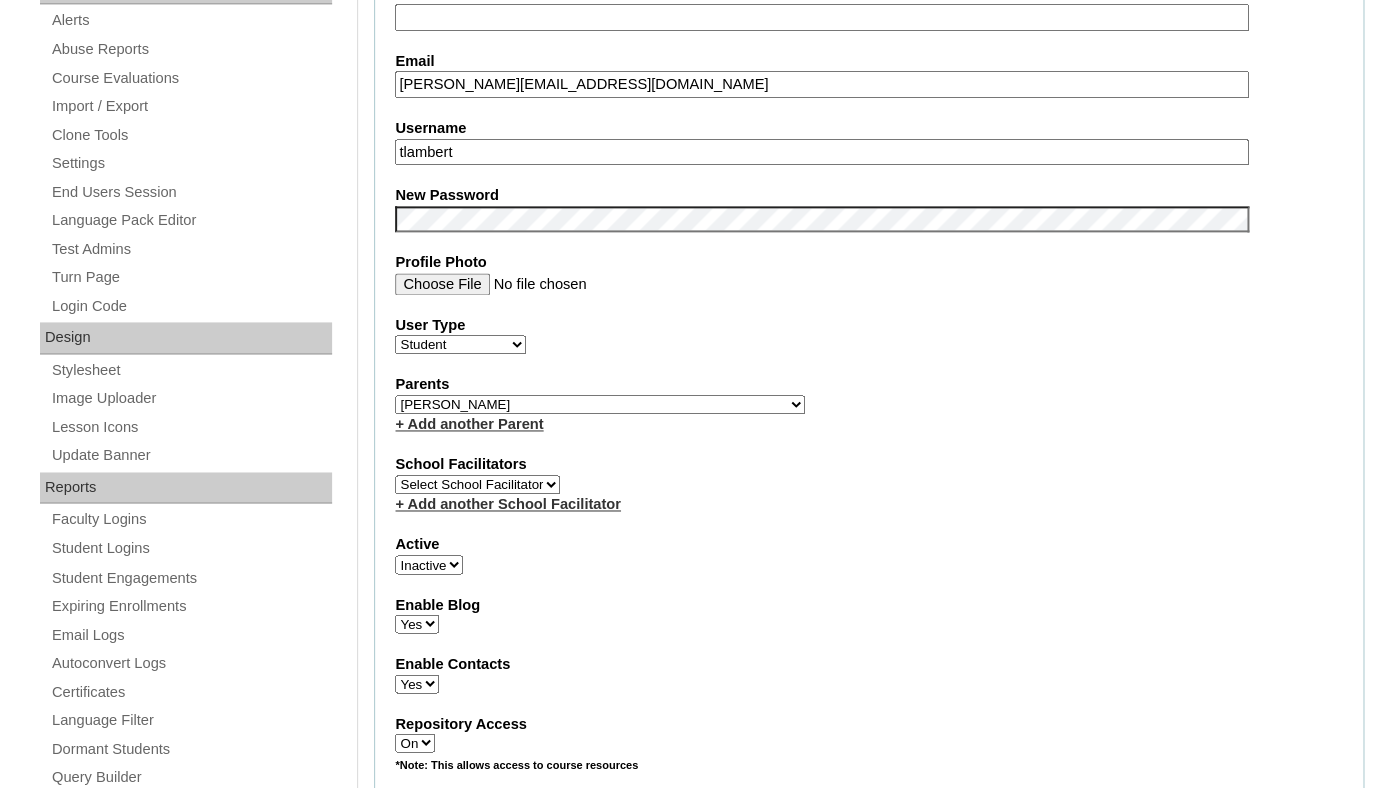 select on "1" 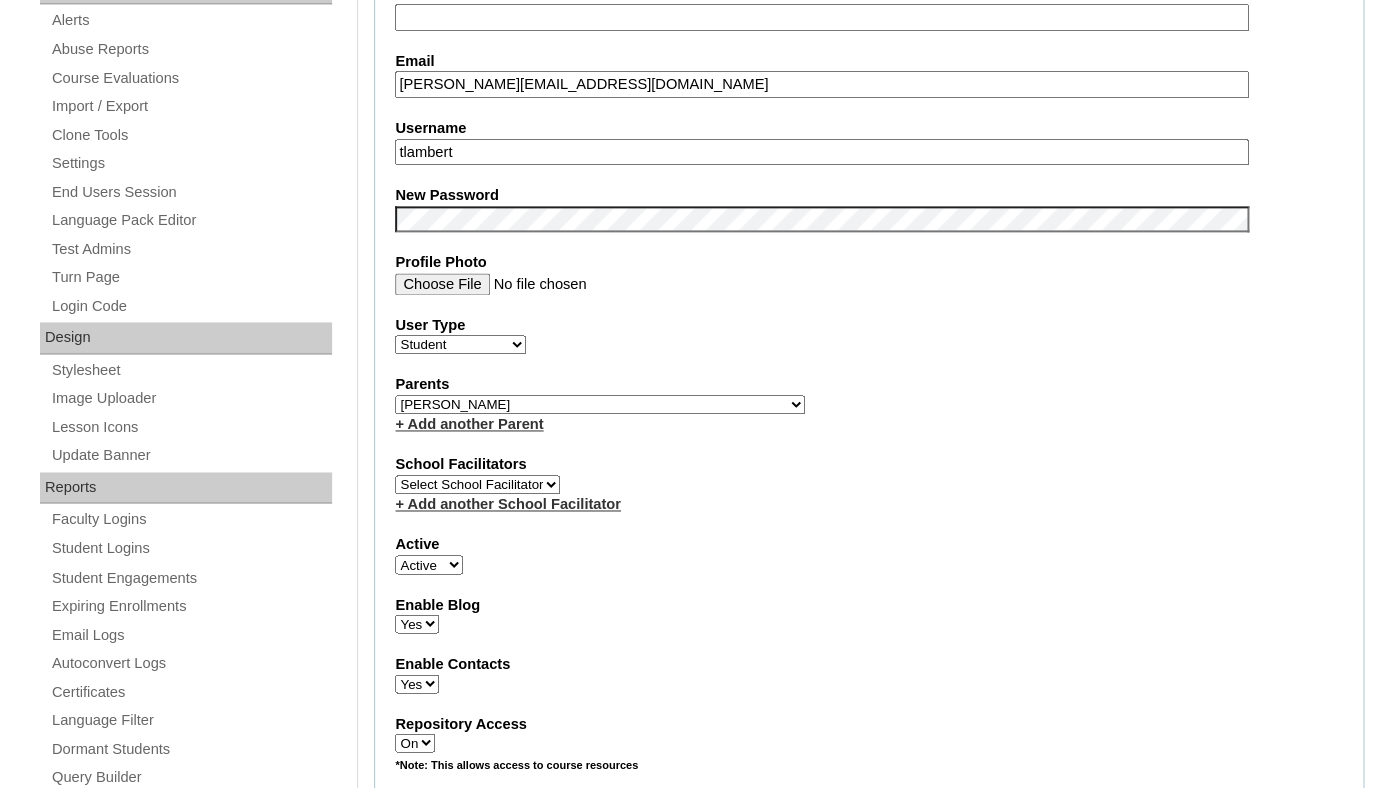 click on "Active" at bounding box center (0, 0) 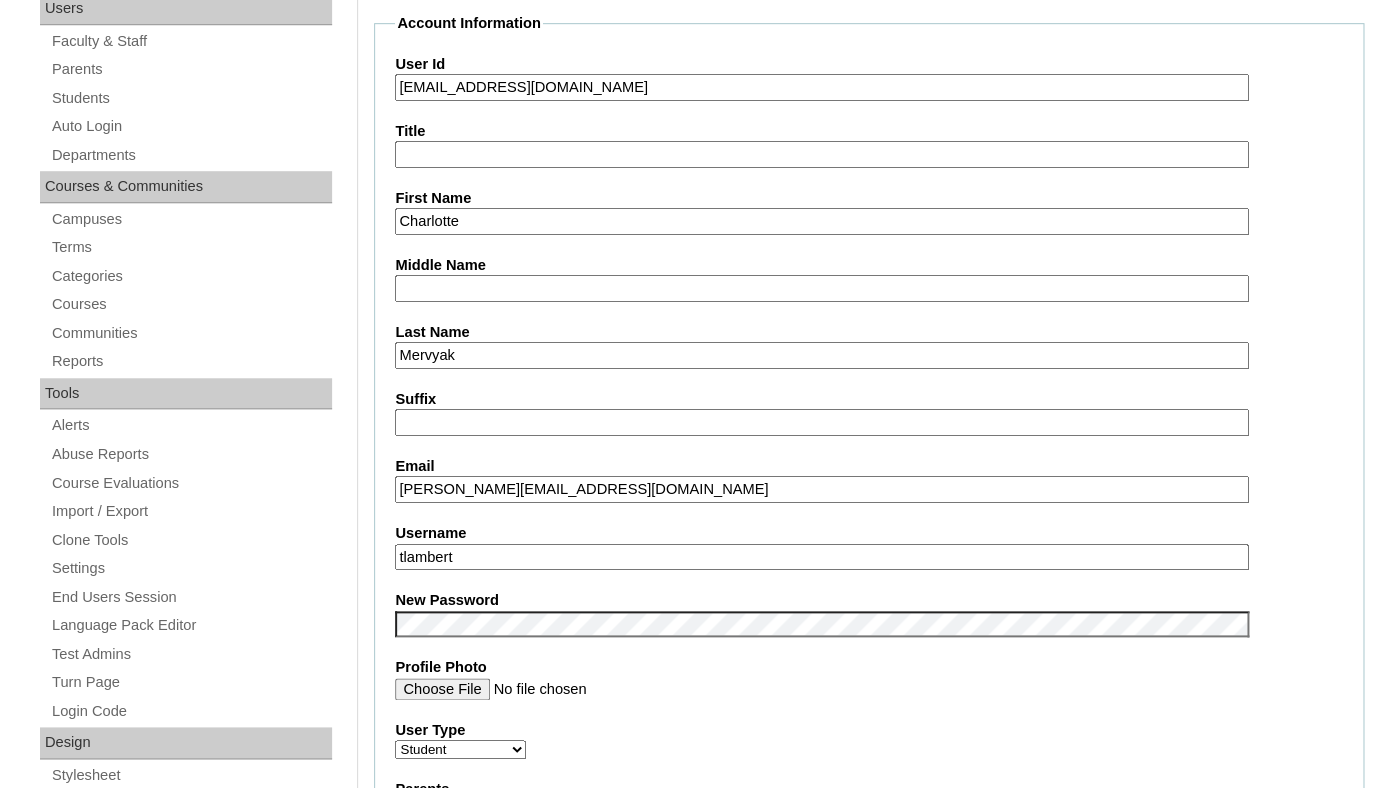 scroll, scrollTop: 424, scrollLeft: 0, axis: vertical 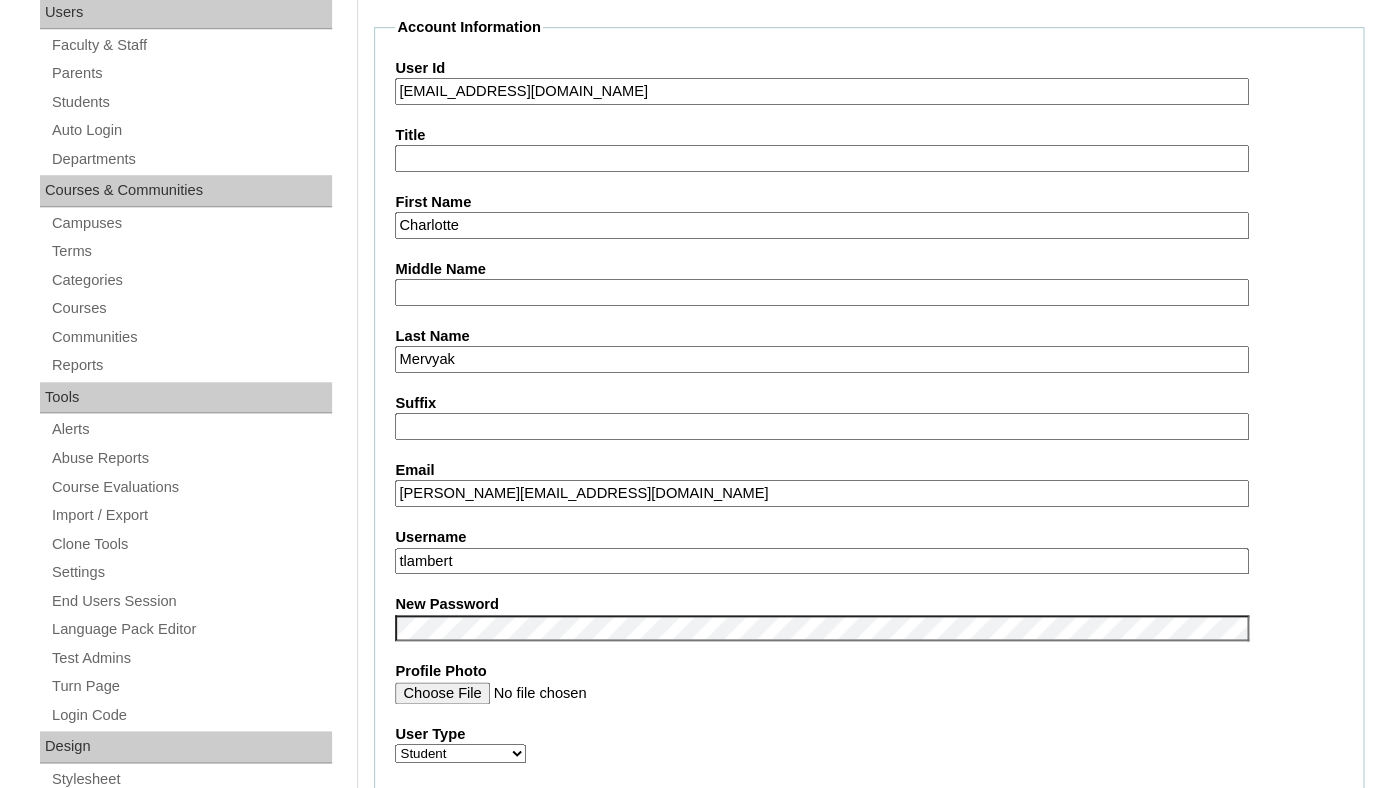 click on "[EMAIL_ADDRESS][DOMAIN_NAME]" at bounding box center [821, 91] 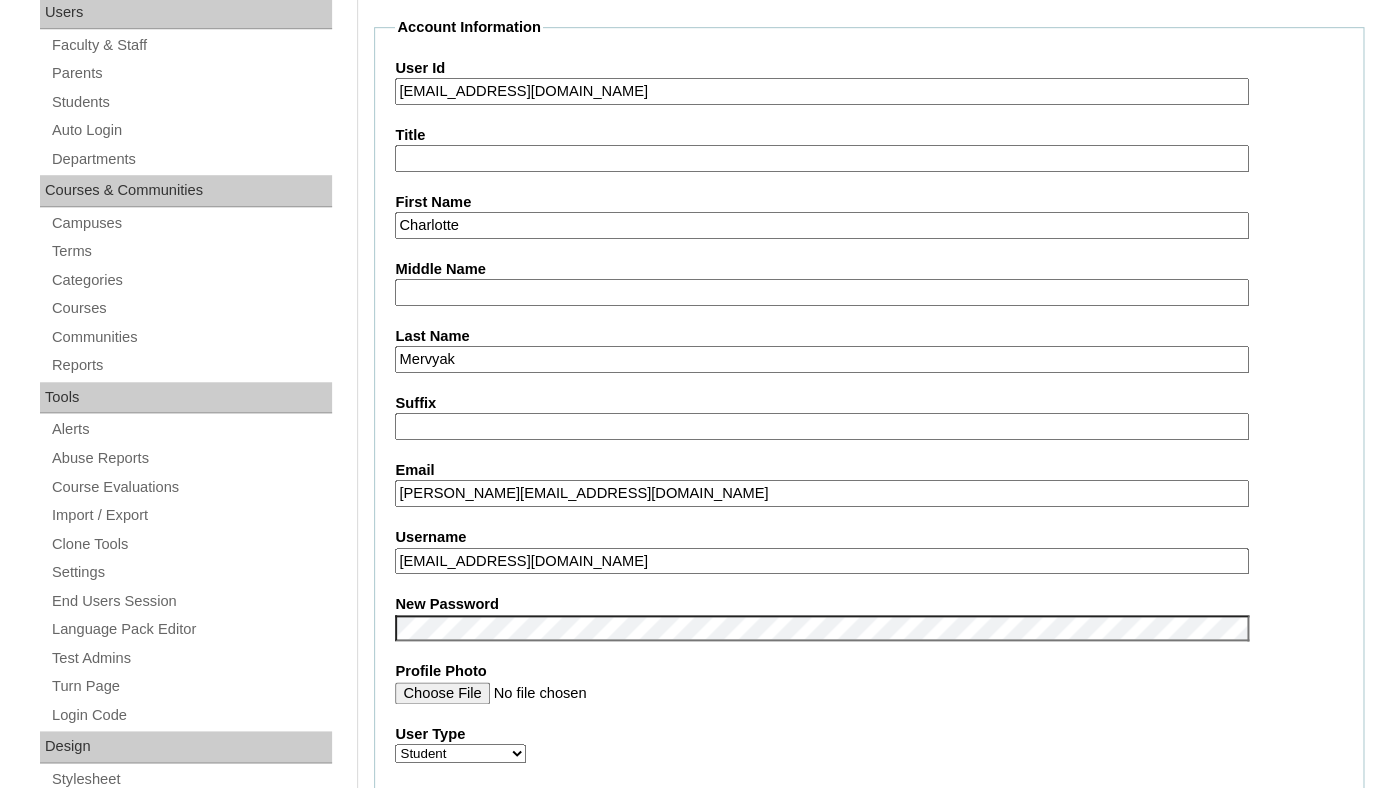 type on "[EMAIL_ADDRESS][DOMAIN_NAME]" 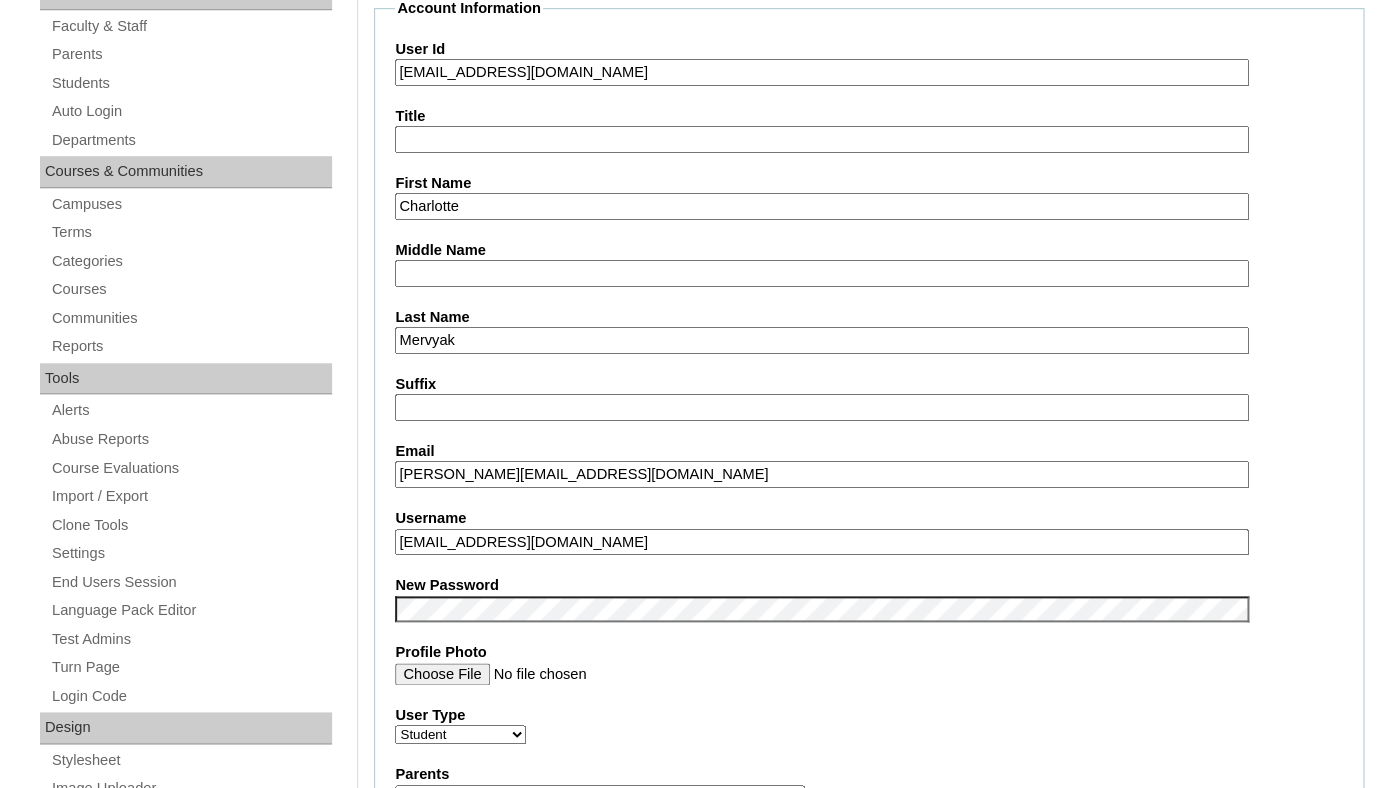 scroll, scrollTop: 445, scrollLeft: 0, axis: vertical 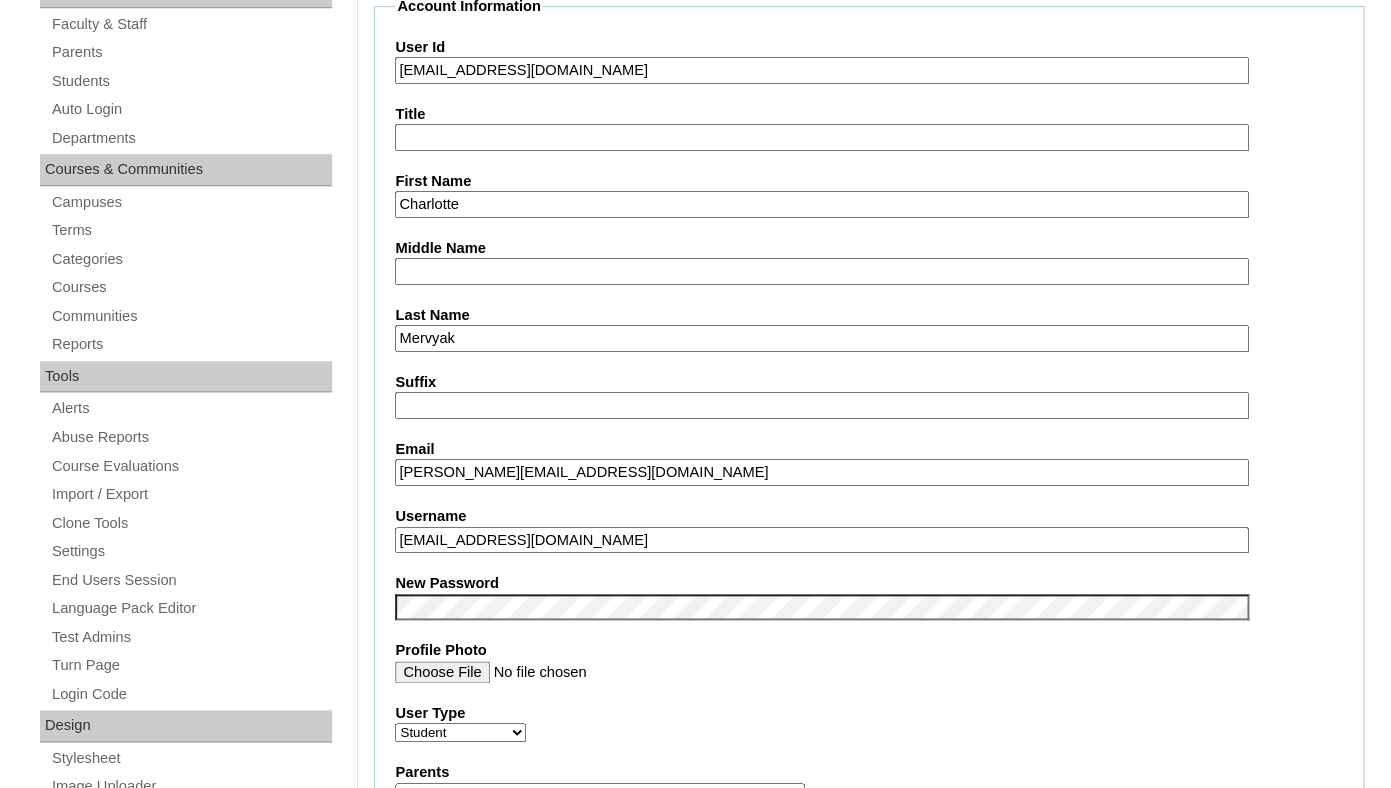 click on "Cancel
Account Information
User Id
charlotte.mervyak@enlightiumstudent.com
Title
First Name
Charlotte
Middle Name
Last Name
Mervyak
Suffix
Email
olga.mervyak@gmail.com
Username
charlotte.mervyak@enlightiumstudent.com
New Password
Profile Photo
User Type
Faculty Staff Student Parents School Facilitators
Parents
Select Parent
Garcia, Rosa
Labourdette, Jessica
Nicholson, Nicky
Valentin , Natisha
Velazquez , Darlene
Abacan, Esther Joy
Abankwa, Rita
Abelson, Erika
Acuna, Anessa
Adamczyk, Holly
Adams, Tiffany
Aguas, Glenn
Agustin, Benjamin
Akintunde, Sade
Ako-Mbo, Dr. Leslie
Ako-Mbo, Dr. Leslie
Al Iessa, Rebeca
Alamillo, Mariah
Alejo, Azia" at bounding box center [864, 1303] 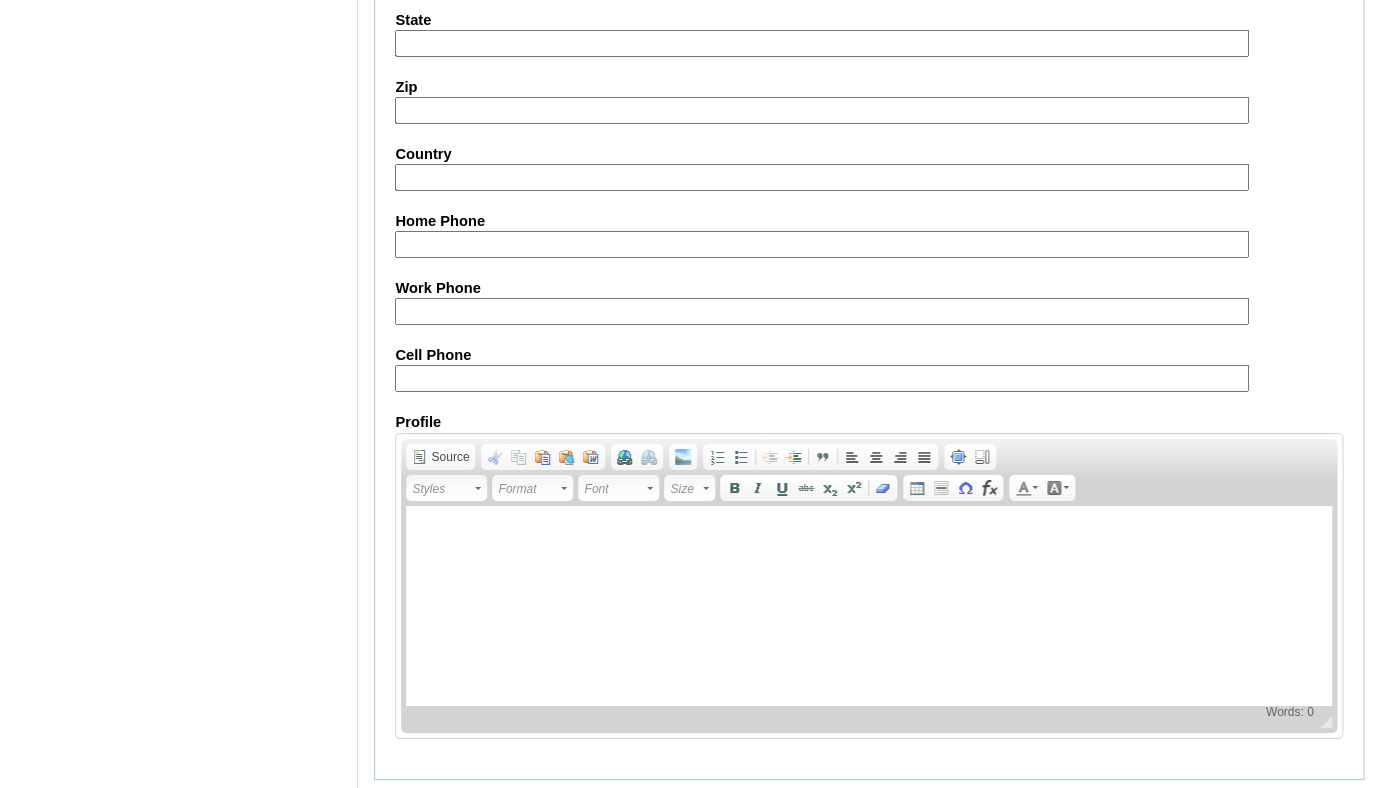 scroll, scrollTop: 2398, scrollLeft: 0, axis: vertical 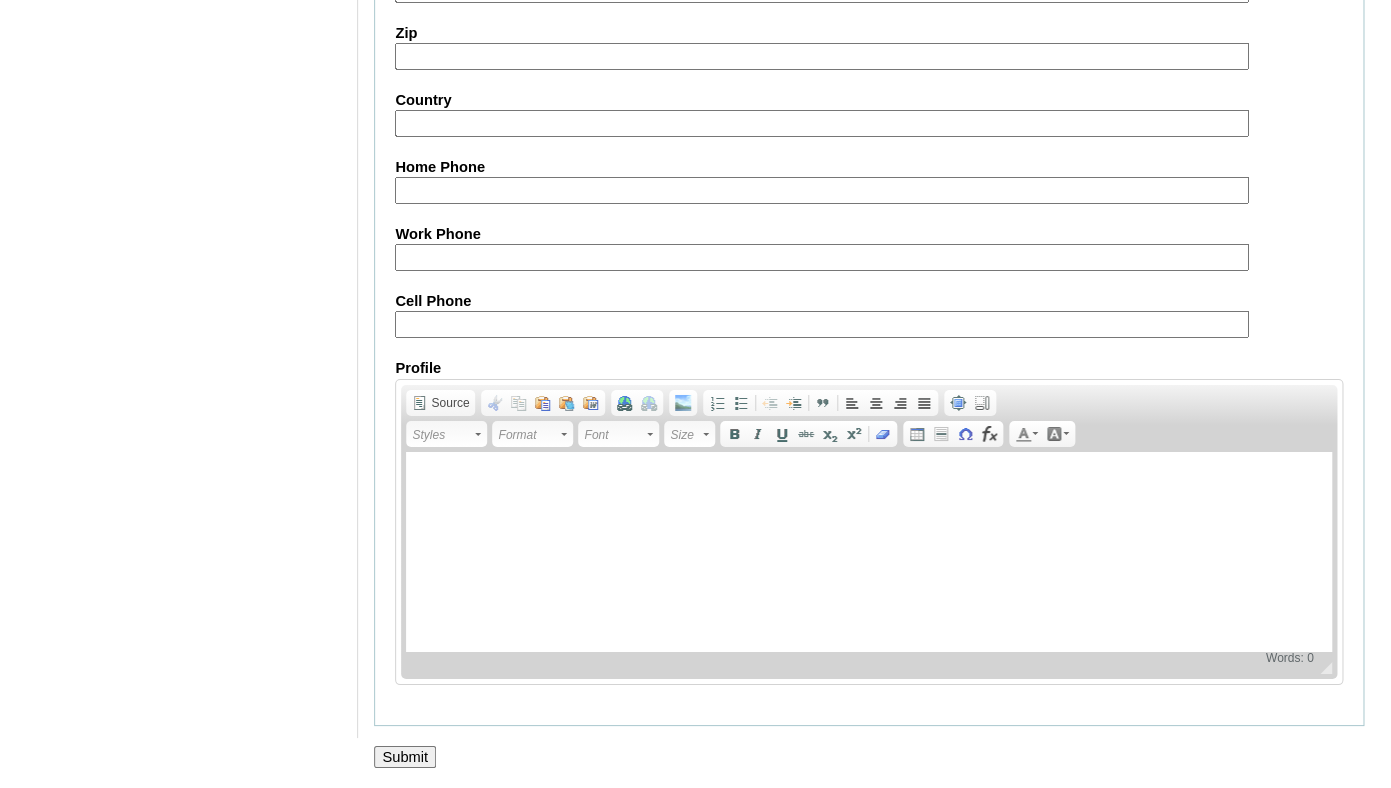 click on "Submit" at bounding box center (405, 757) 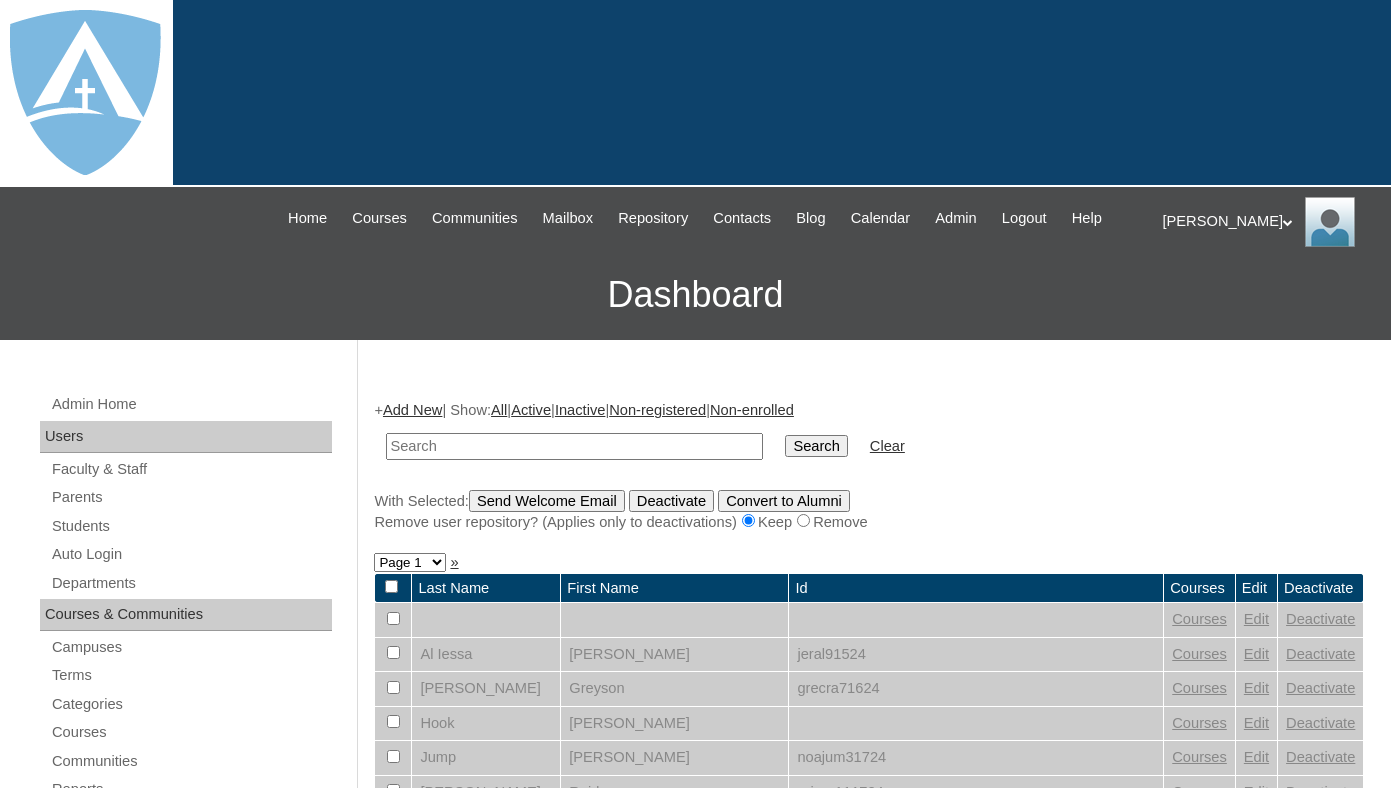 scroll, scrollTop: 0, scrollLeft: 0, axis: both 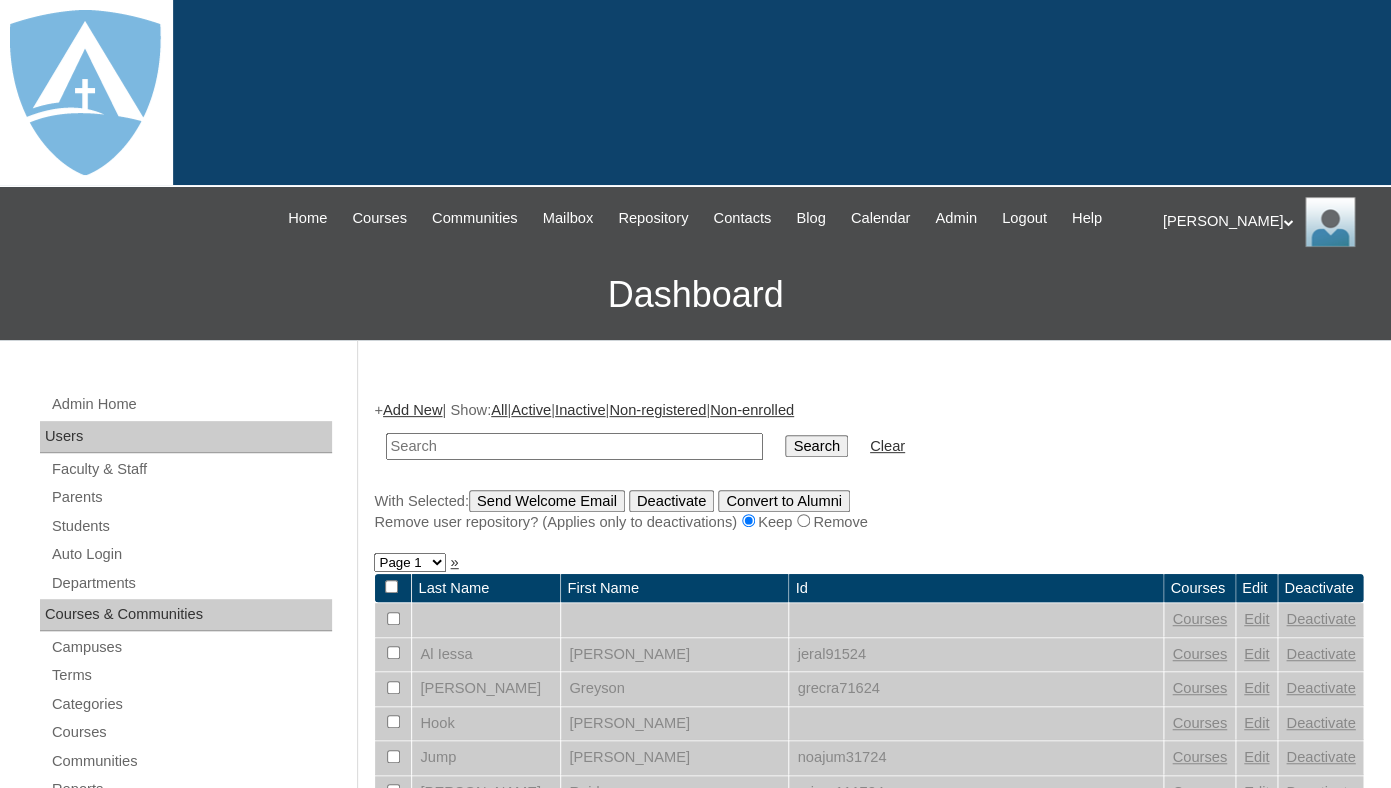 click at bounding box center [574, 446] 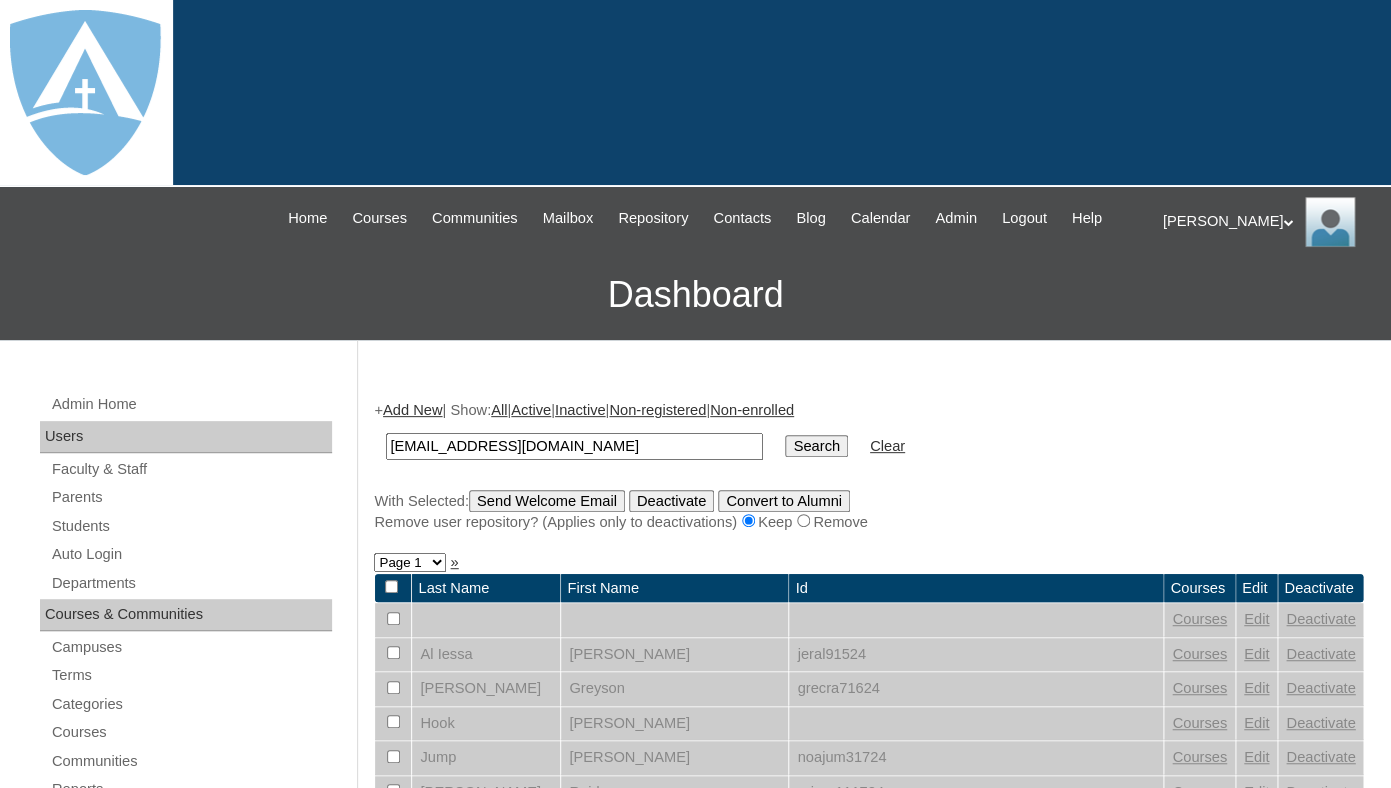 type on "charlotte.mervyak@enlightiumstudent.com" 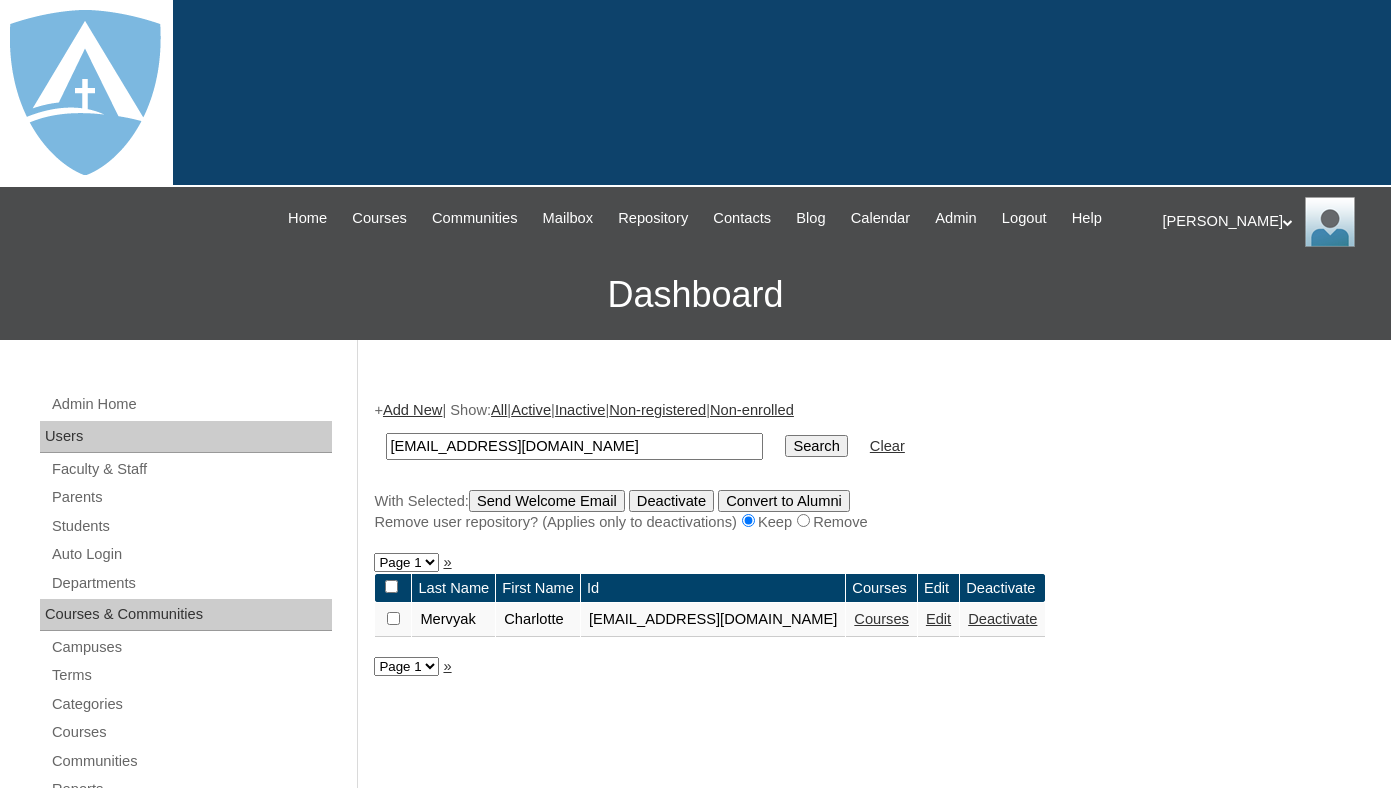 scroll, scrollTop: 0, scrollLeft: 0, axis: both 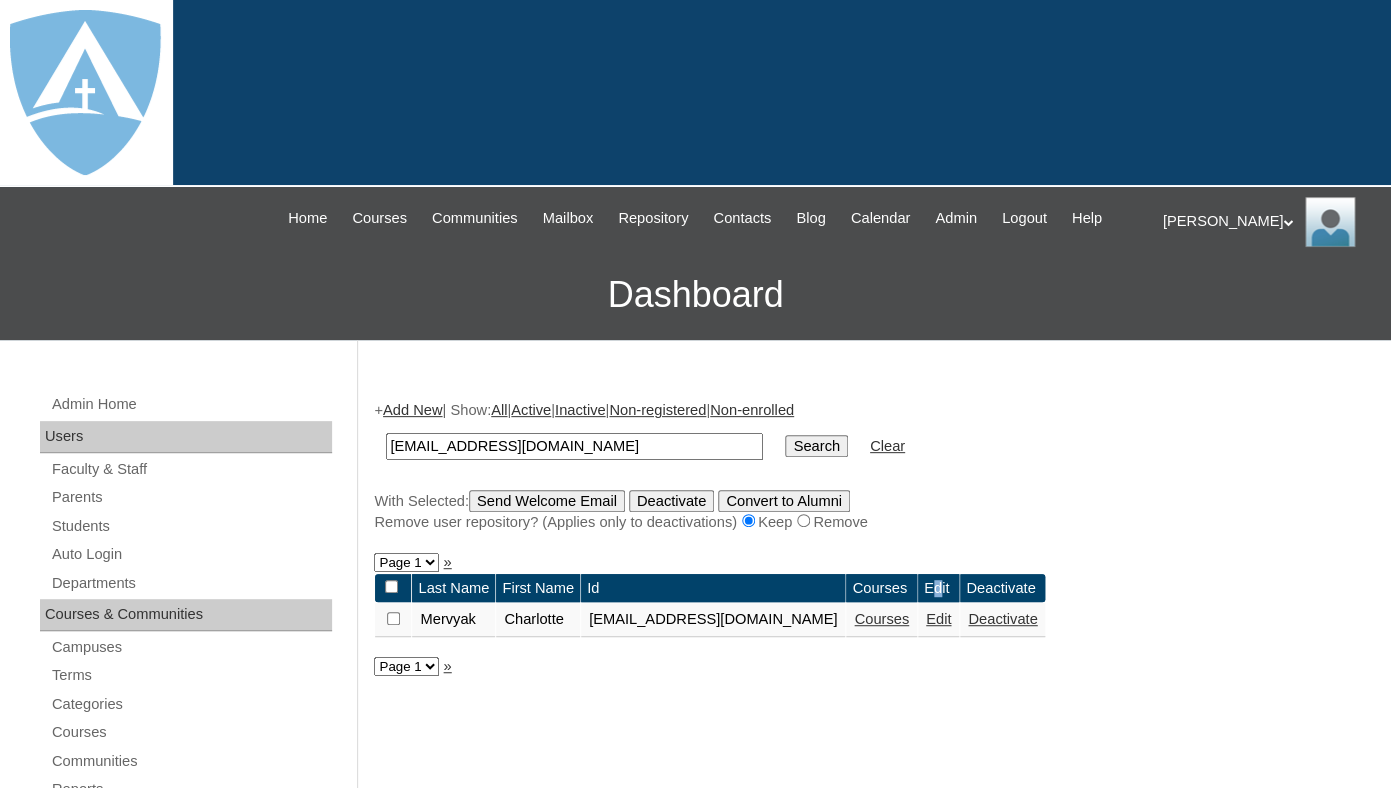 click on "Edit" at bounding box center (938, 588) 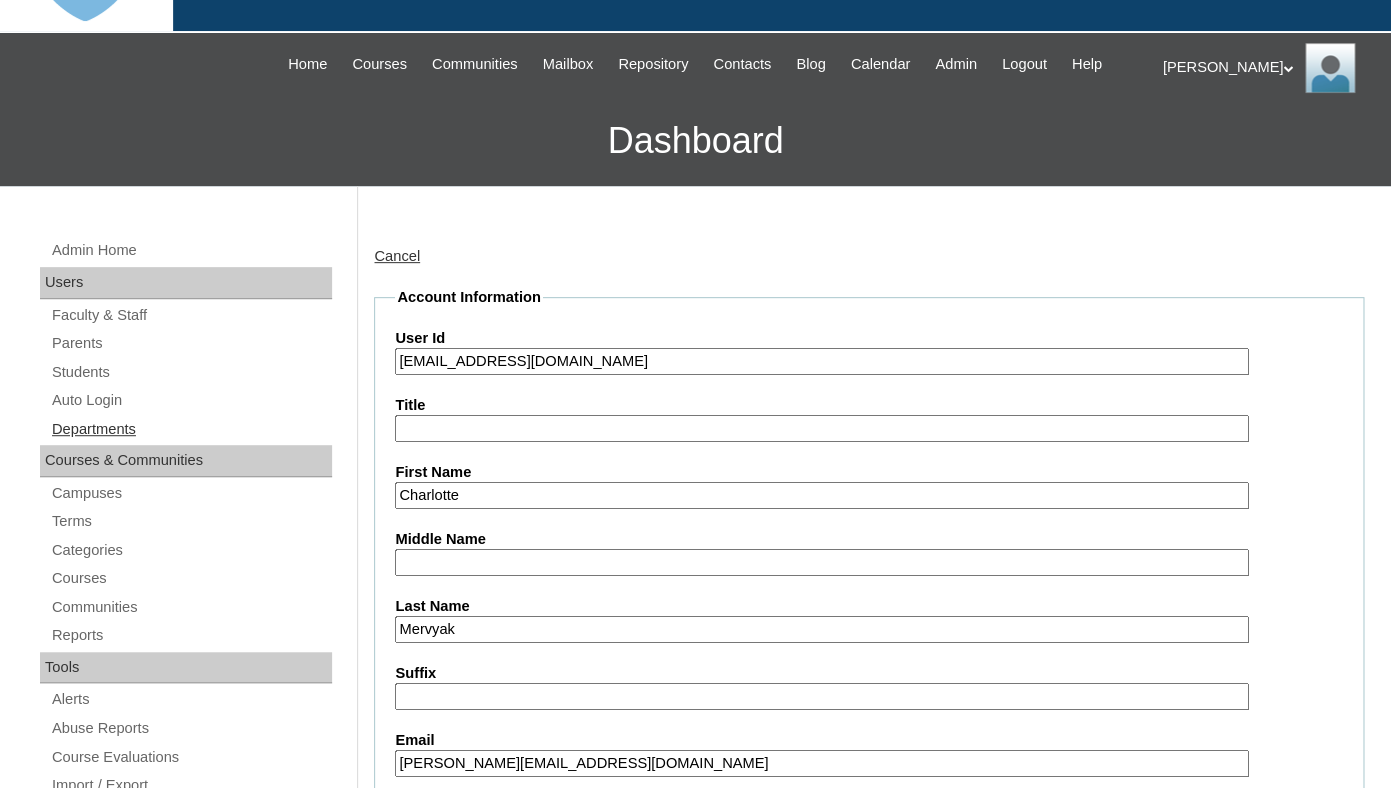 scroll, scrollTop: 0, scrollLeft: 0, axis: both 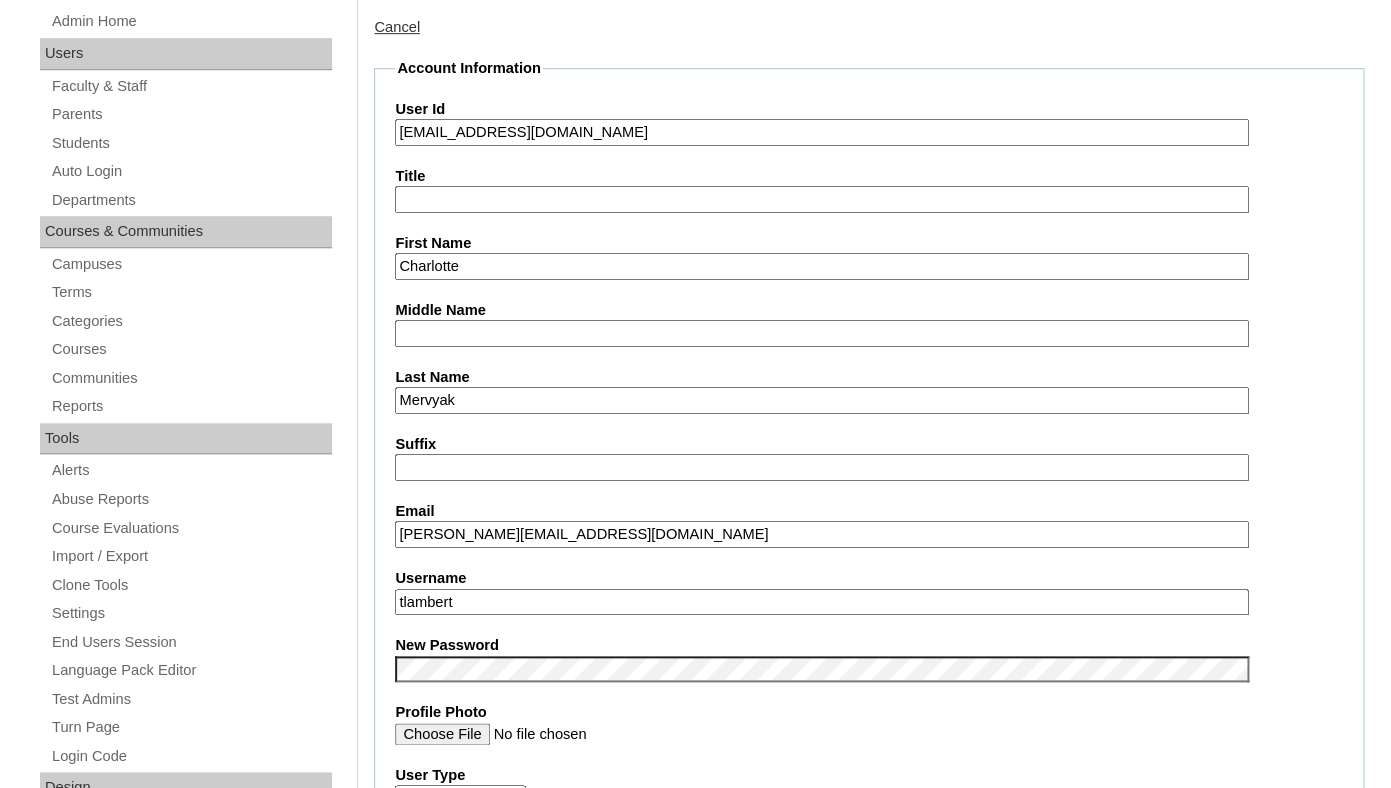 click on "[EMAIL_ADDRESS][DOMAIN_NAME]" at bounding box center (821, 132) 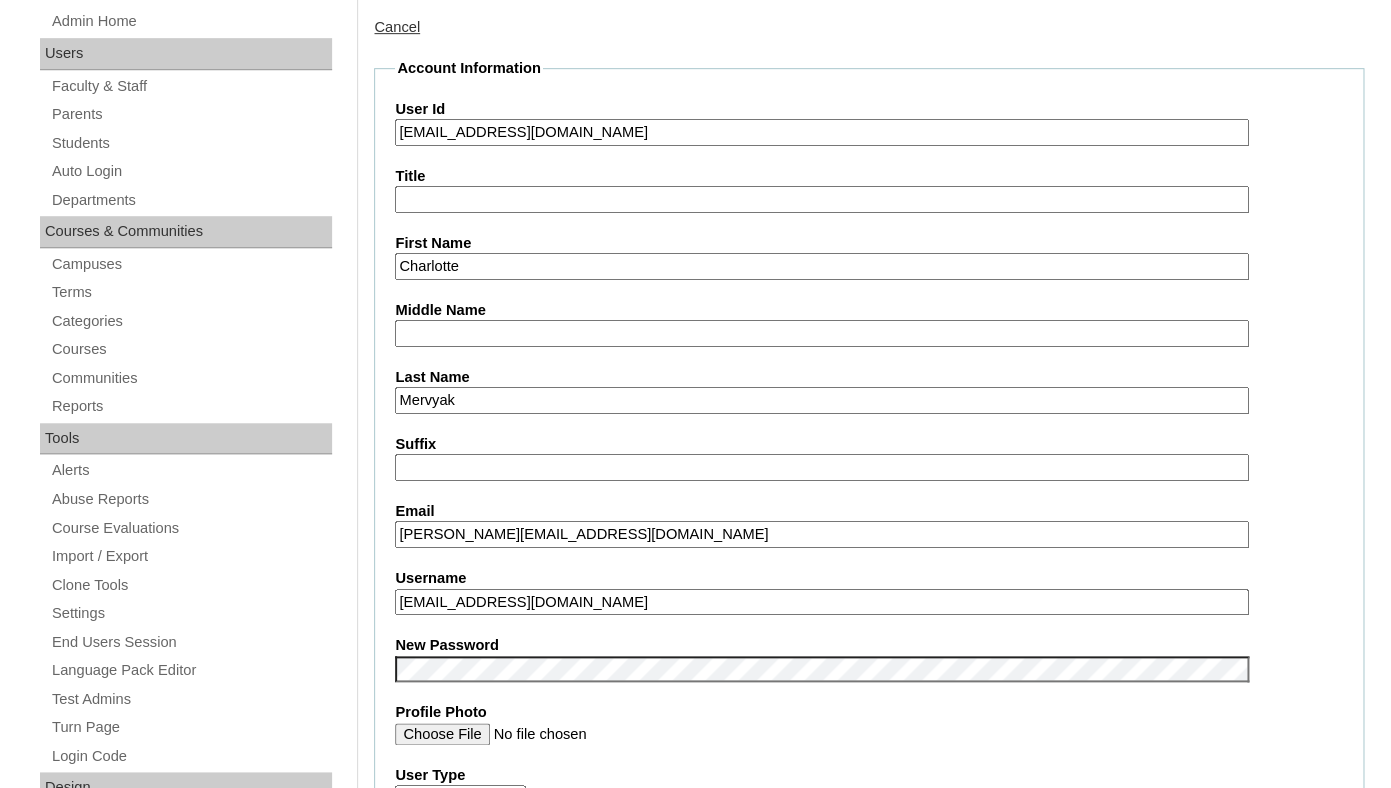 type on "[EMAIL_ADDRESS][DOMAIN_NAME]" 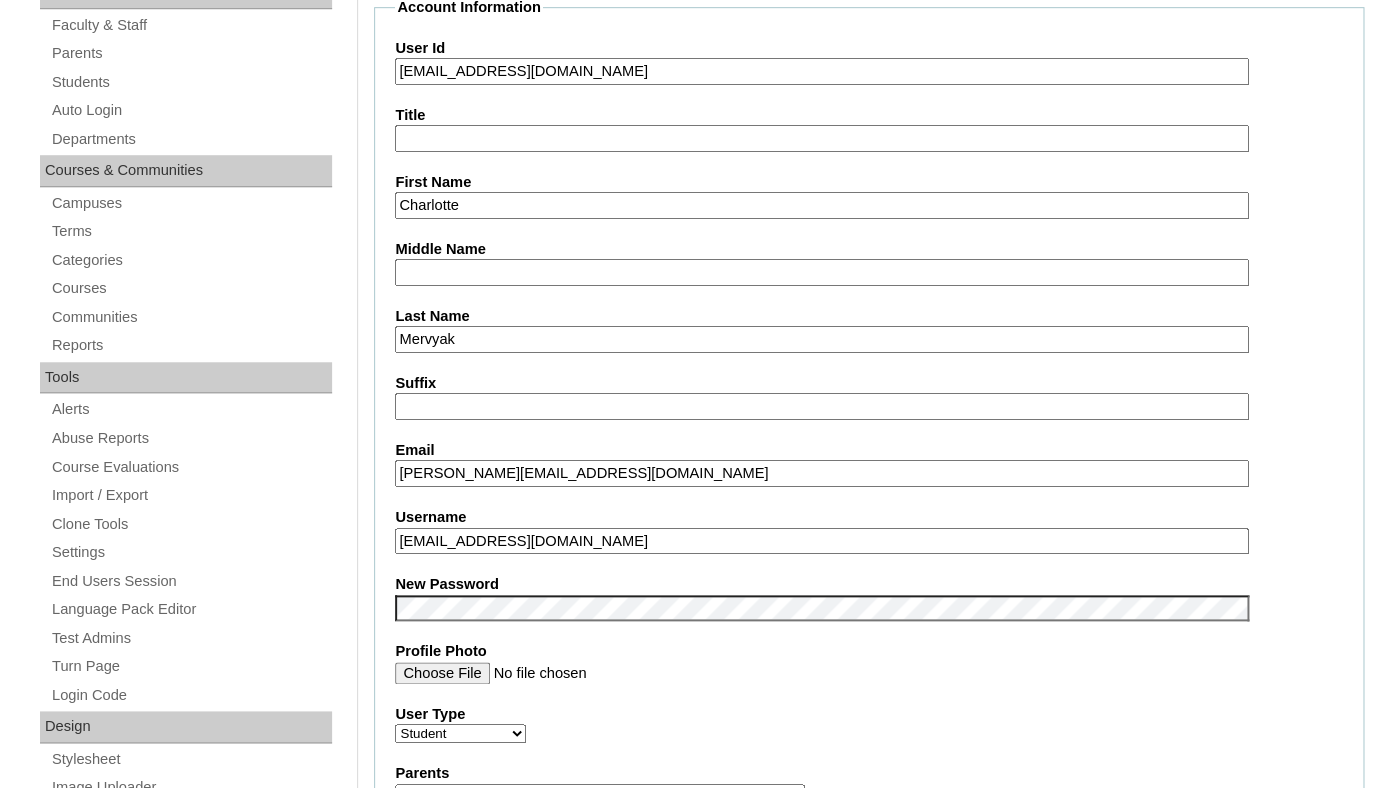 scroll, scrollTop: 445, scrollLeft: 0, axis: vertical 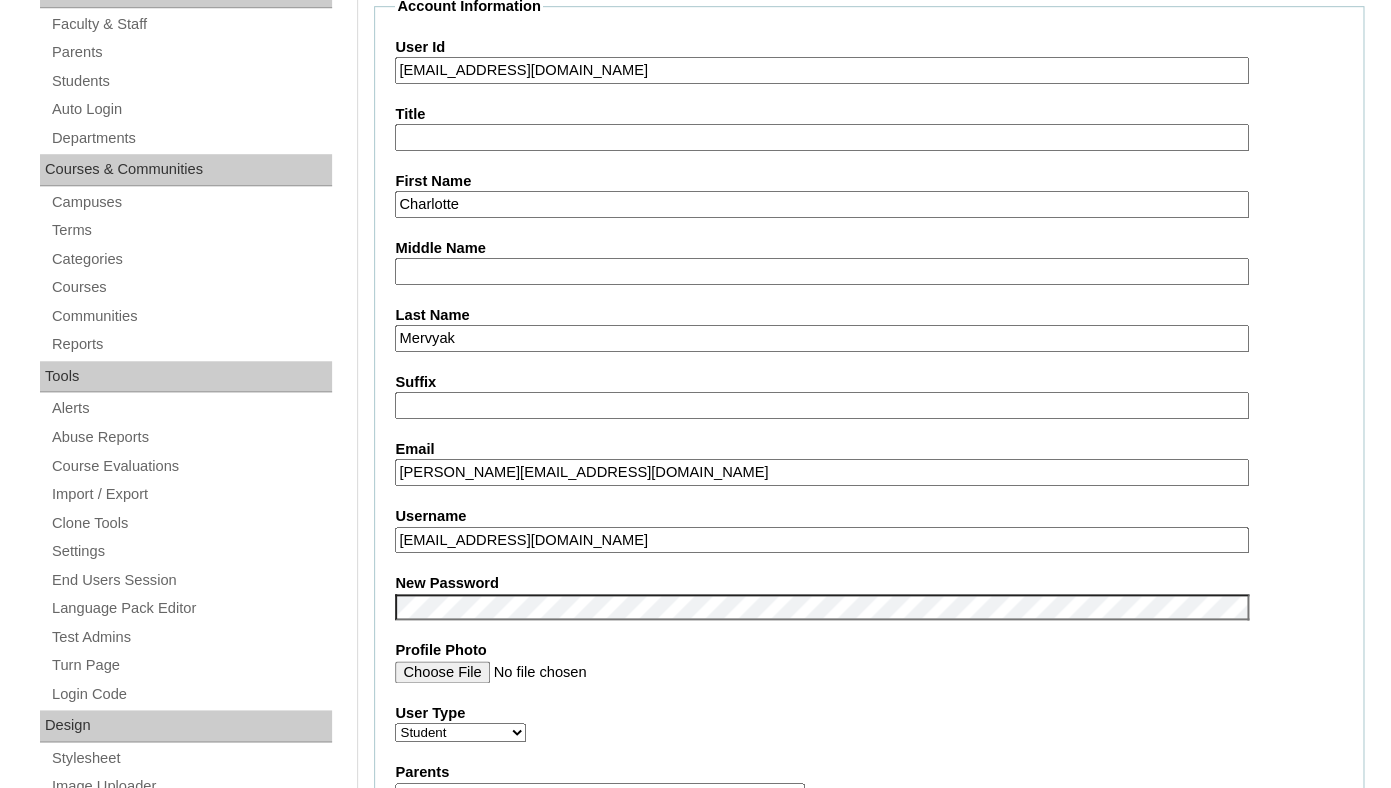 click on "Cancel
Account Information
User Id
charlotte.mervyak@enlightiumstudent.com
Title
First Name
Charlotte
Middle Name
Last Name
Mervyak
Suffix
Email
olga.mervyak@gmail.com
Username
charlotte.mervyak@enlightiumstudent.com
New Password
Profile Photo
User Type
Faculty Staff Student Parents School Facilitators
Parents
Select Parent
Garcia, Rosa
Labourdette, Jessica
Nicholson, Nicky
Valentin , Natisha
Velazquez , Darlene
Abacan, Esther Joy
Abankwa, Rita
Abelson, Erika
Acuna, Anessa
Adamczyk, Holly
Adams, Tiffany
Aguas, Glenn
Agustin, Benjamin
Akintunde, Sade
Ako-Mbo, Dr. Leslie
Ako-Mbo, Dr. Leslie
Al Iessa, Rebeca" at bounding box center (864, 1312) 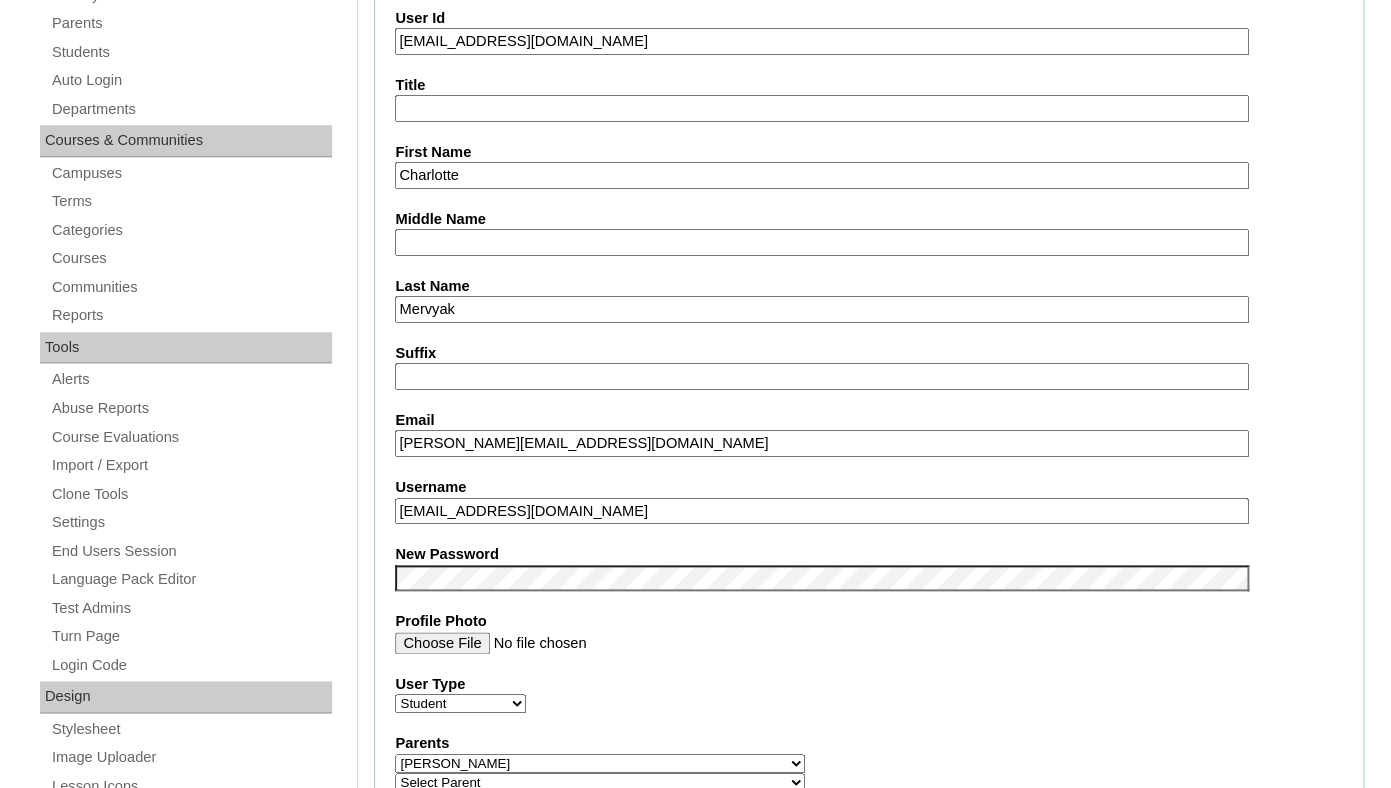 scroll, scrollTop: 472, scrollLeft: 0, axis: vertical 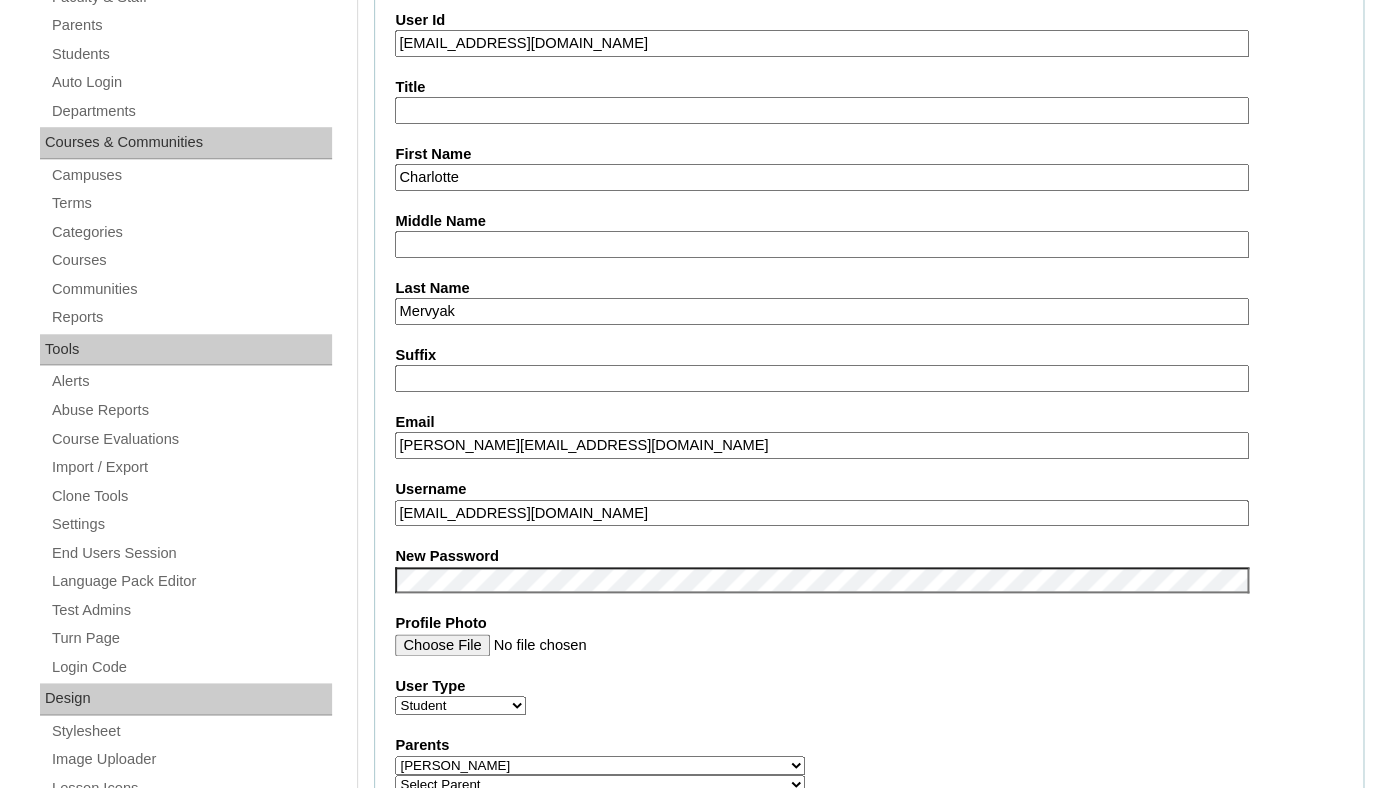 click on "Account Information
User Id
charlotte.mervyak@enlightiumstudent.com
Title
First Name
Charlotte
Middle Name
Last Name
Mervyak
Suffix
Email
olga.mervyak@gmail.com
Username
charlotte.mervyak@enlightiumstudent.com
New Password
Profile Photo
User Type
Faculty Staff Student Parents School Facilitators
Parents
Select Parent
Garcia, Rosa
Labourdette, Jessica
Nicholson, Nicky
Valentin , Natisha
Velazquez , Darlene
Abacan, Esther Joy
Abankwa, Rita
Abelson, Erika
Acuna, Anessa
Adamczyk, Holly
Adams, Tiffany
Aguas, Glenn
Agustin, Benjamin
Akintunde, Sade
Ako-Mbo, Dr. Leslie
Ako-Mbo, Dr. Leslie
Al Iessa, Rebeca
Alamillo, Mariah
Alejo, Azia" at bounding box center [869, 779] 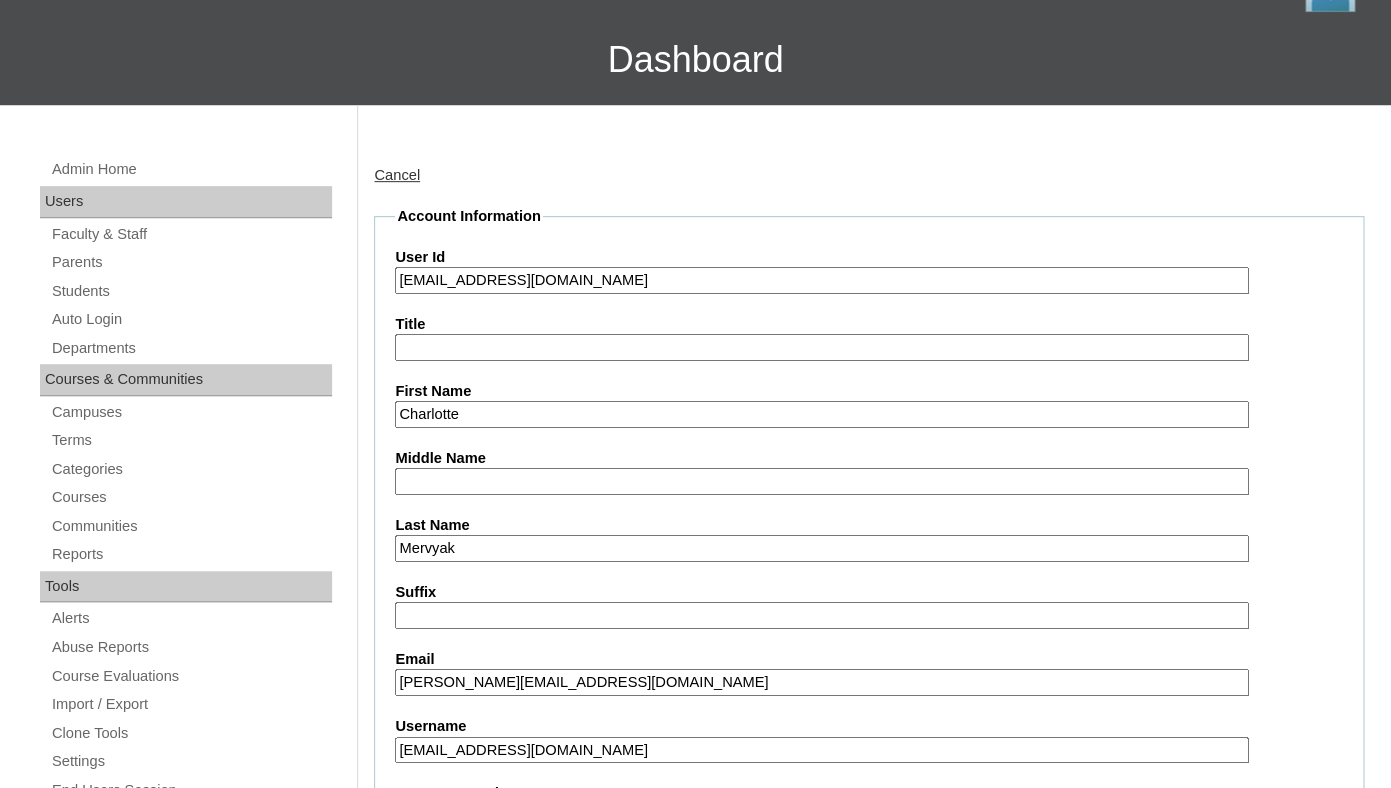 scroll, scrollTop: 0, scrollLeft: 0, axis: both 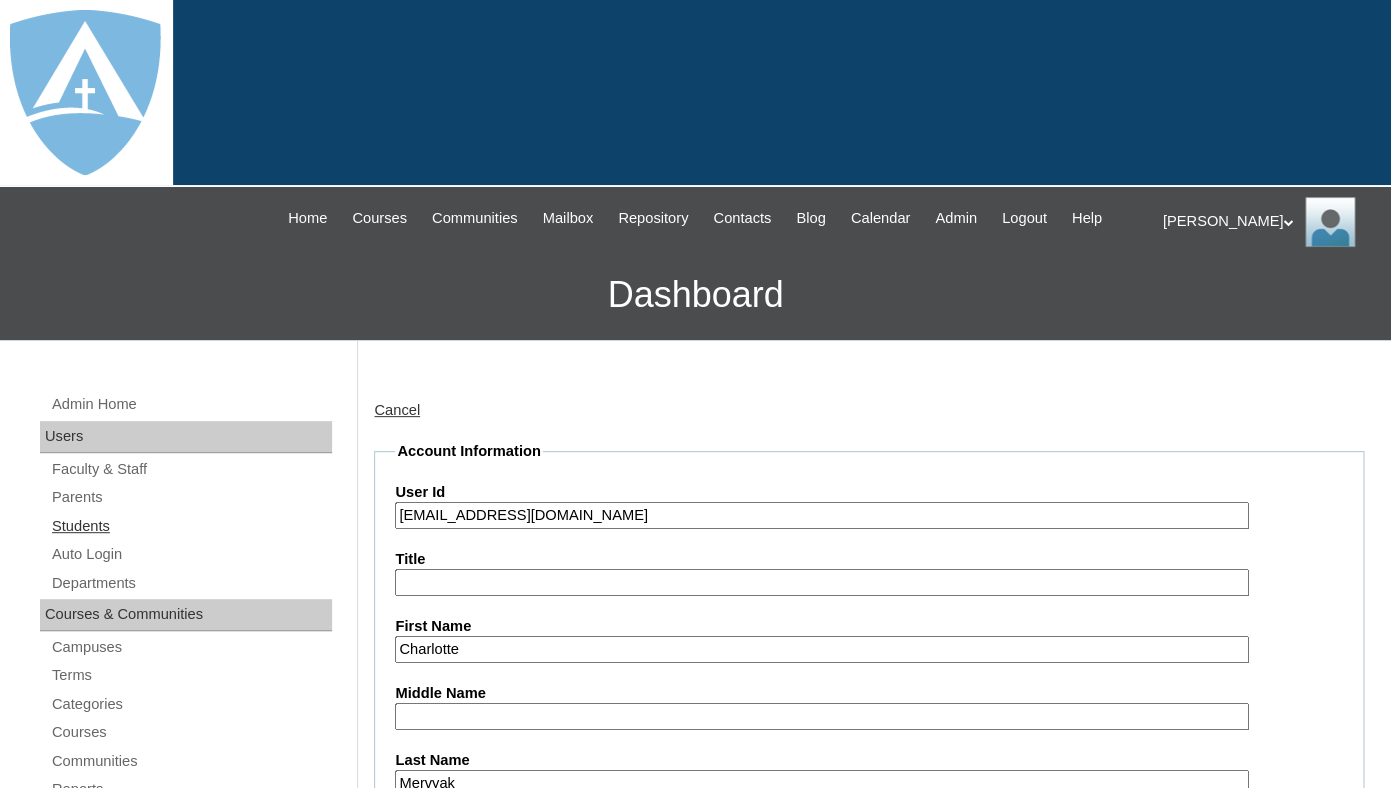 click on "Students" at bounding box center [191, 526] 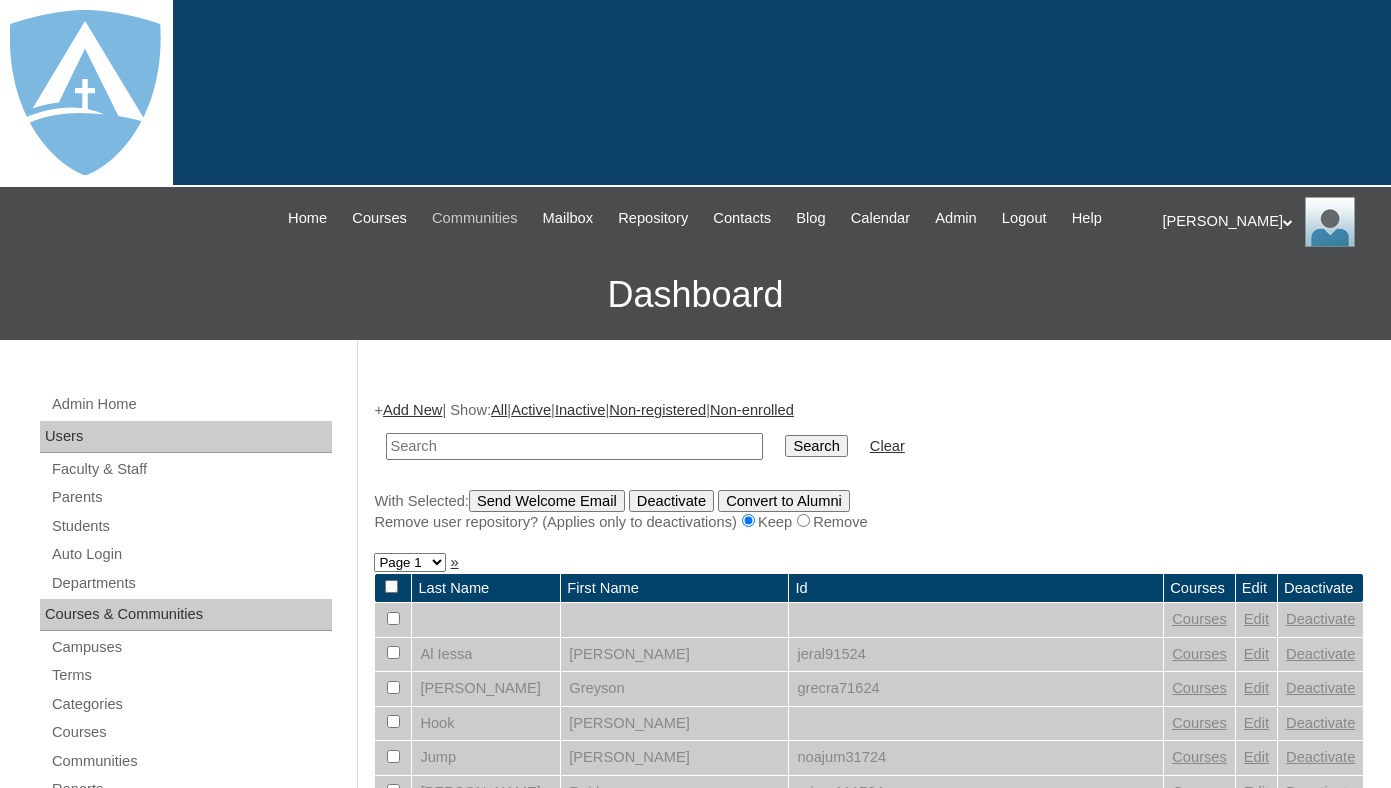 scroll, scrollTop: 0, scrollLeft: 0, axis: both 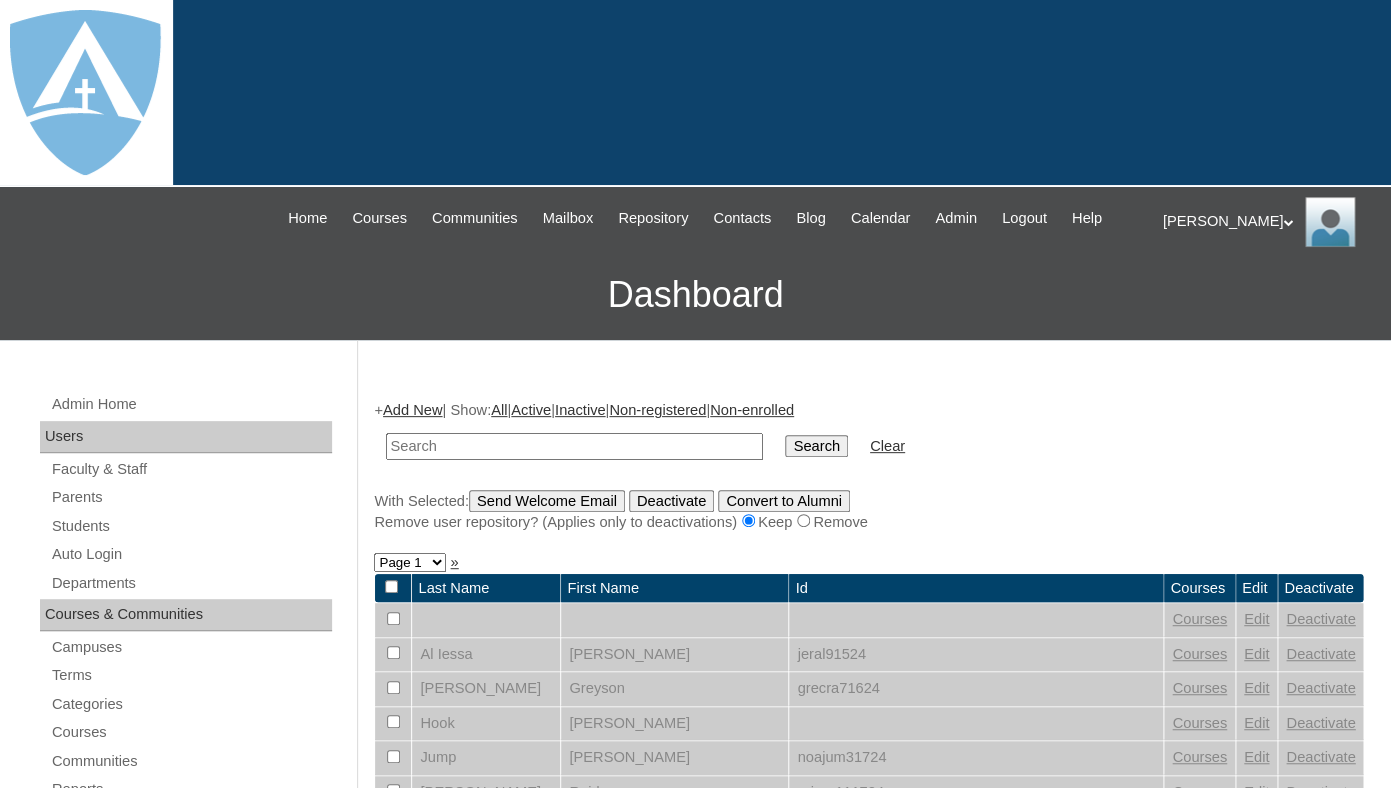 click at bounding box center (574, 446) 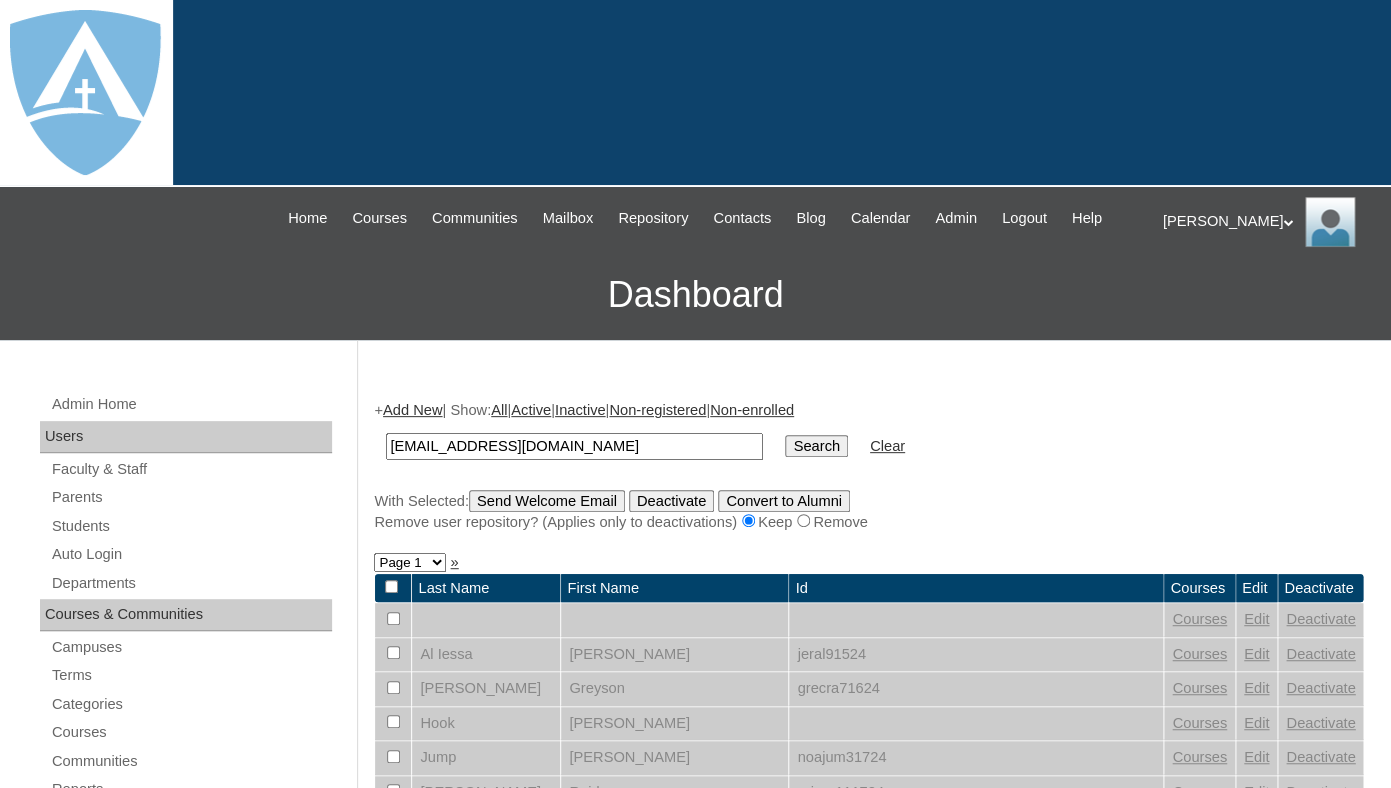 type on "[EMAIL_ADDRESS][DOMAIN_NAME]" 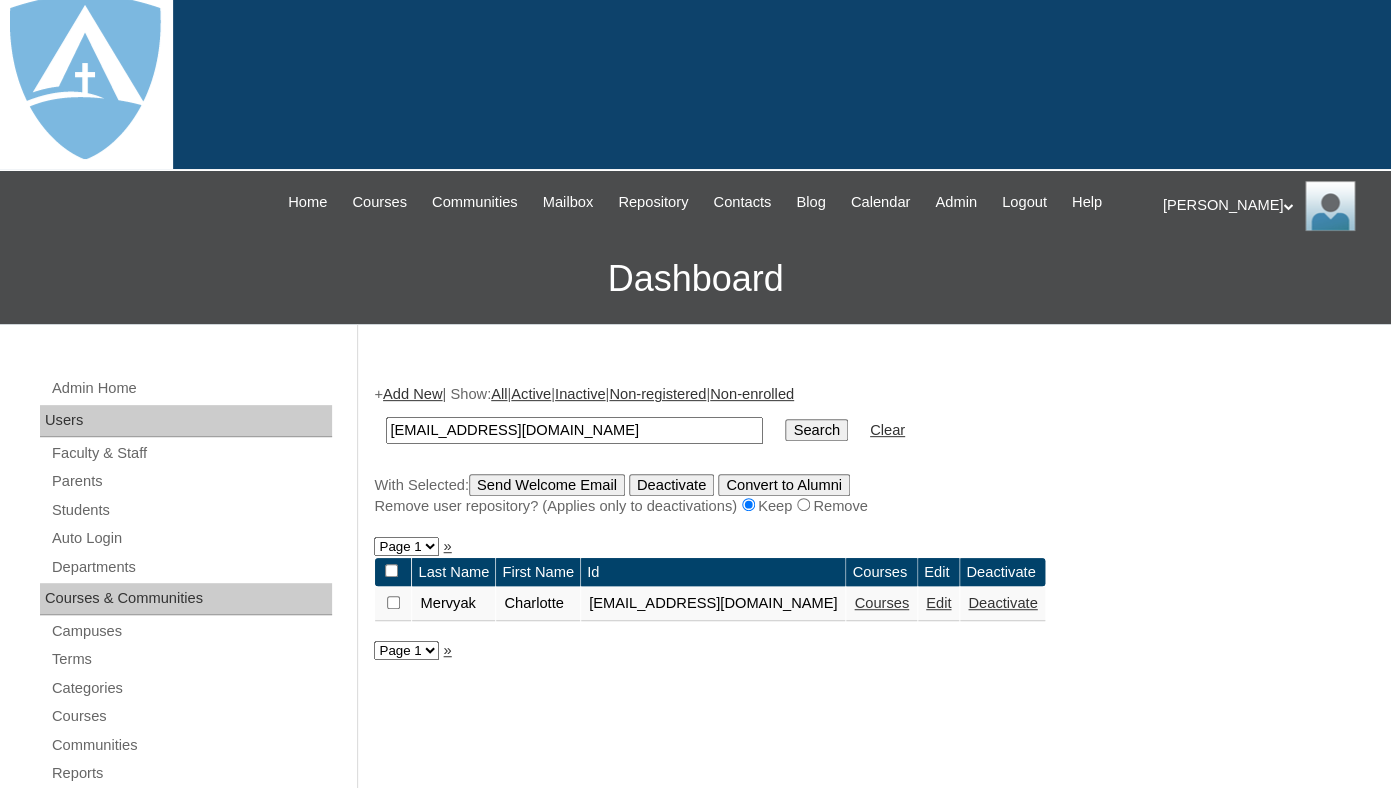 scroll, scrollTop: 22, scrollLeft: 0, axis: vertical 